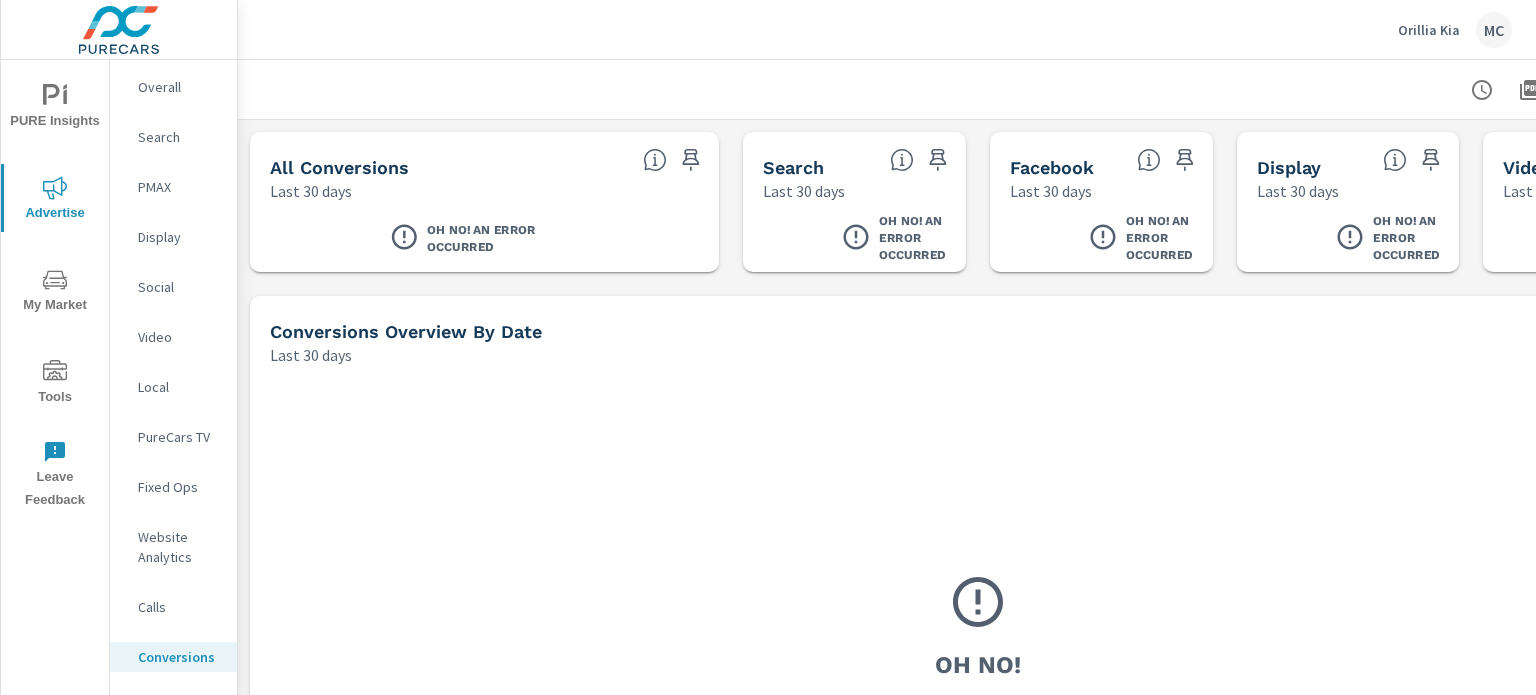 scroll, scrollTop: 0, scrollLeft: 0, axis: both 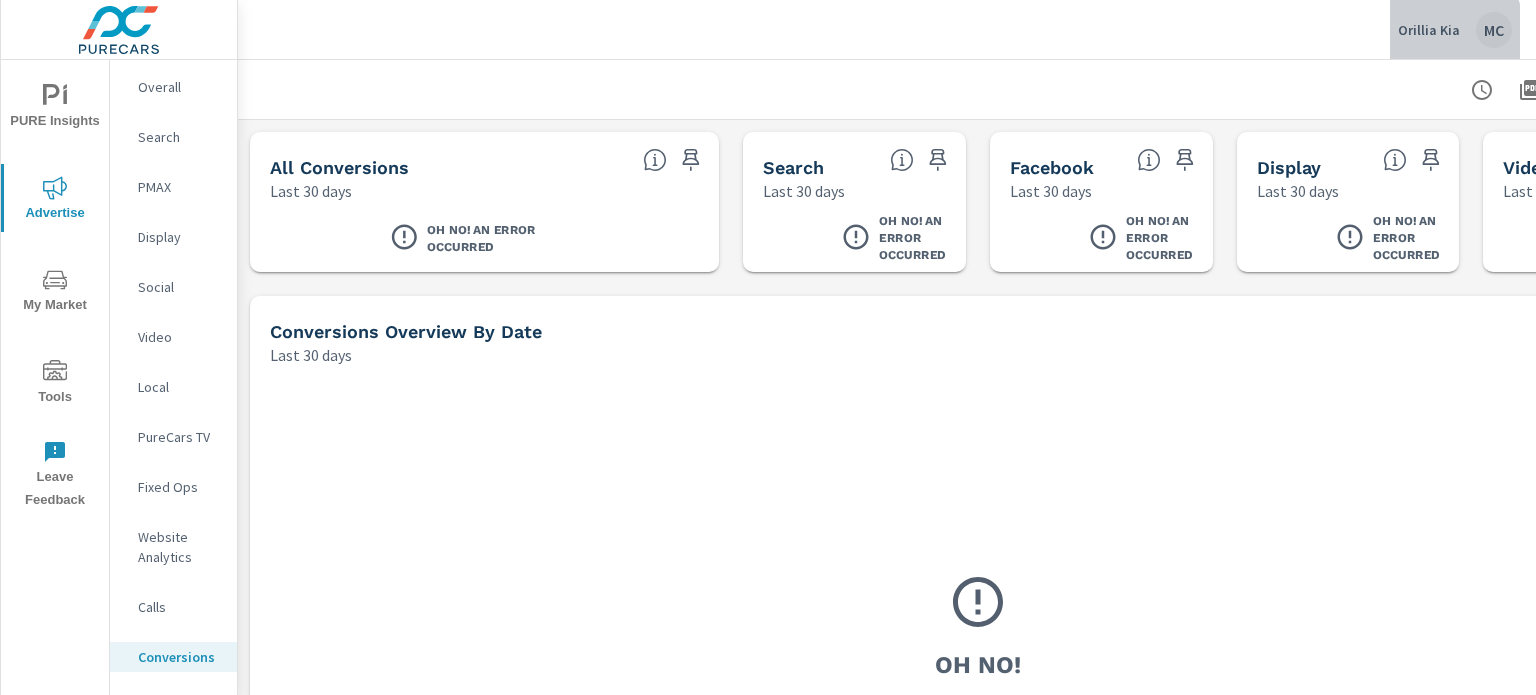 click on "Orillia Kia" at bounding box center [1429, 30] 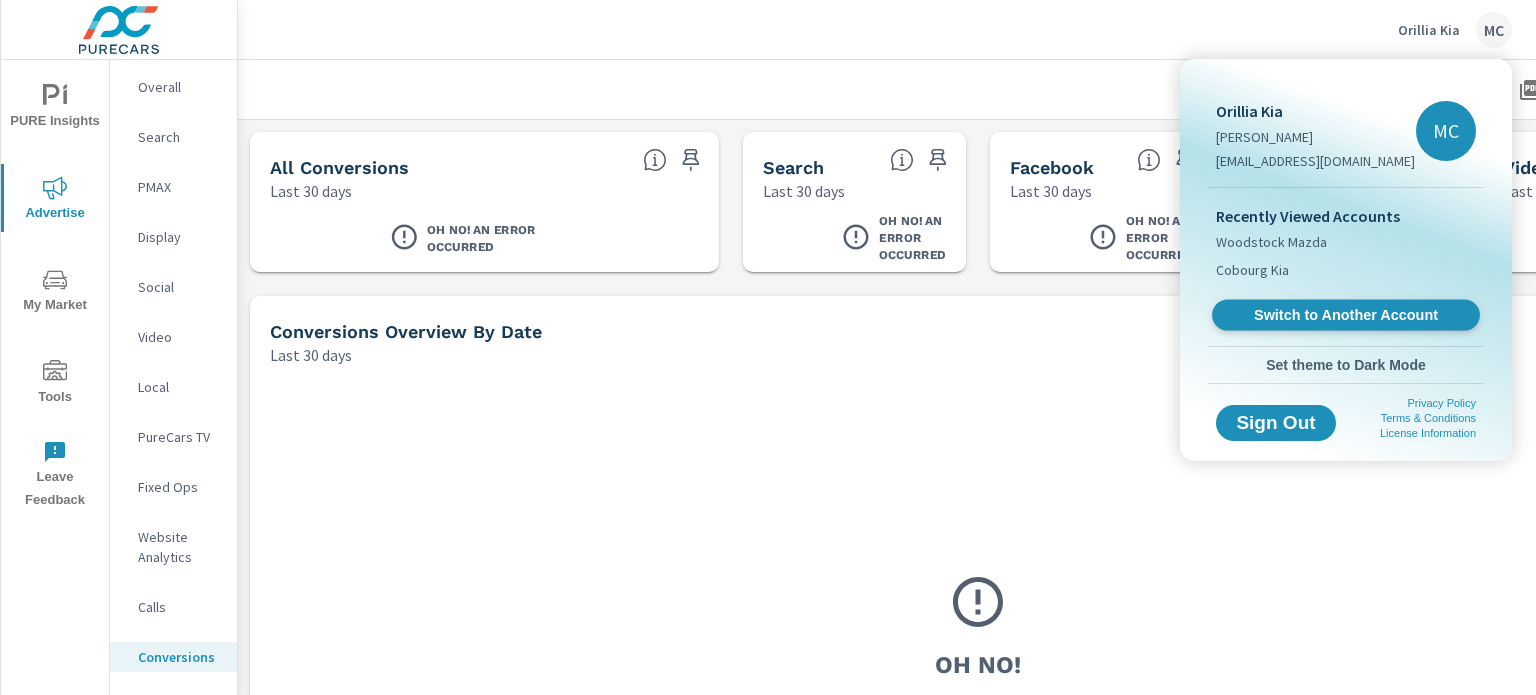 click on "Switch to Another Account" at bounding box center [1345, 315] 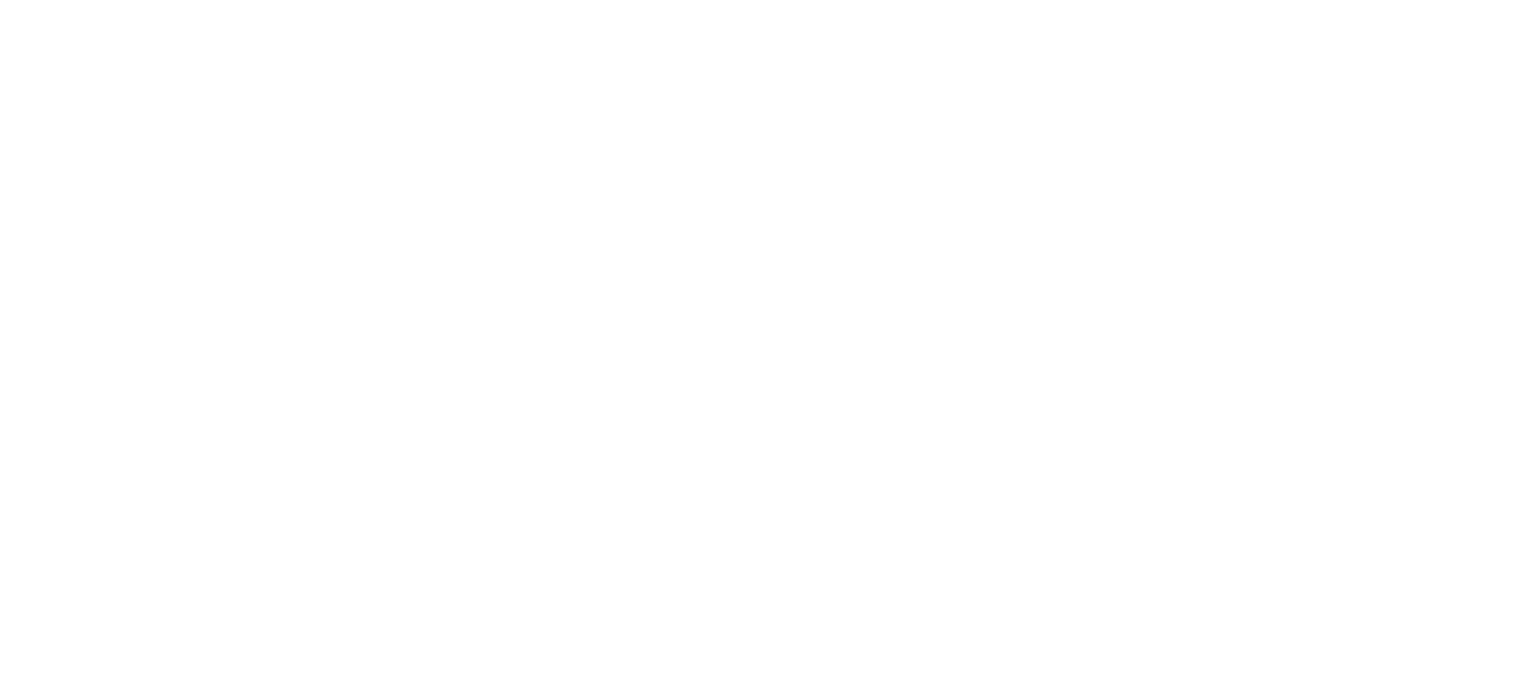 scroll, scrollTop: 0, scrollLeft: 0, axis: both 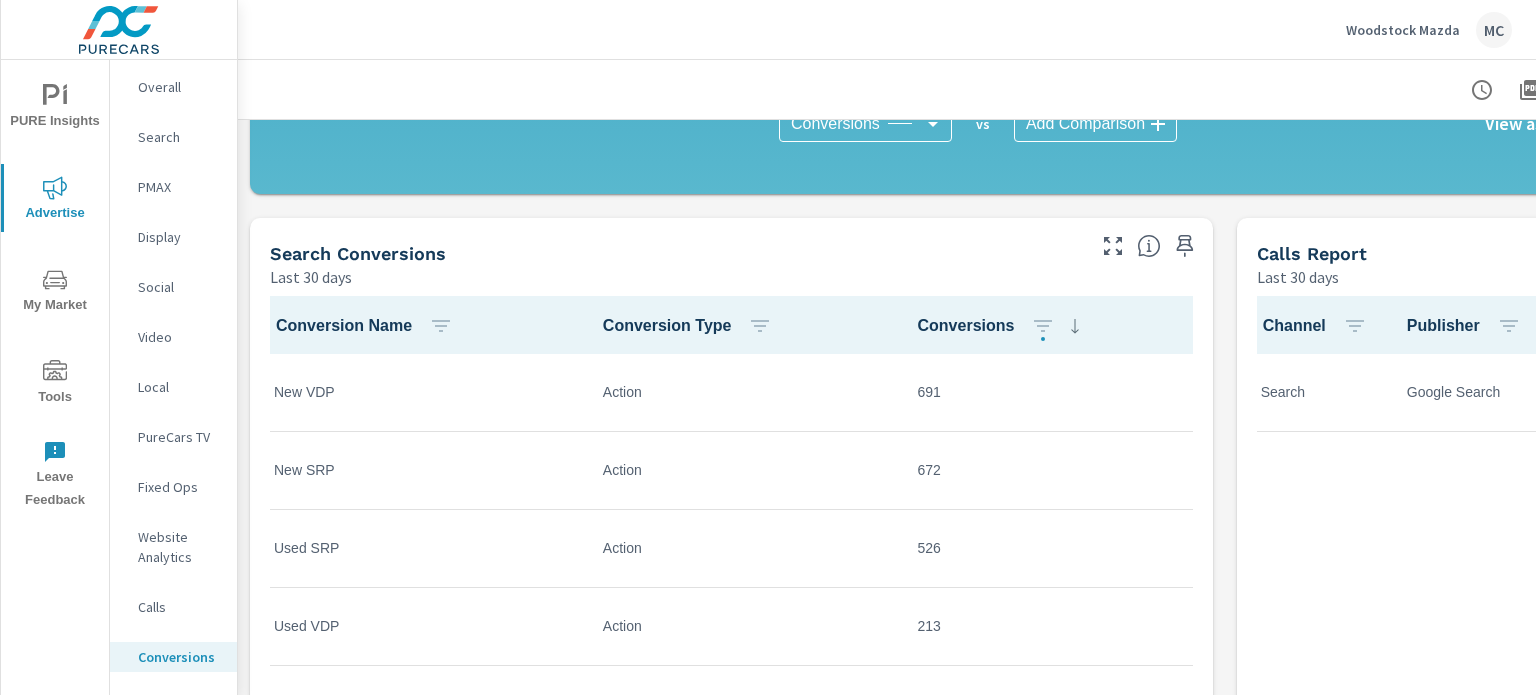 click on "PURE Insights" at bounding box center [55, 108] 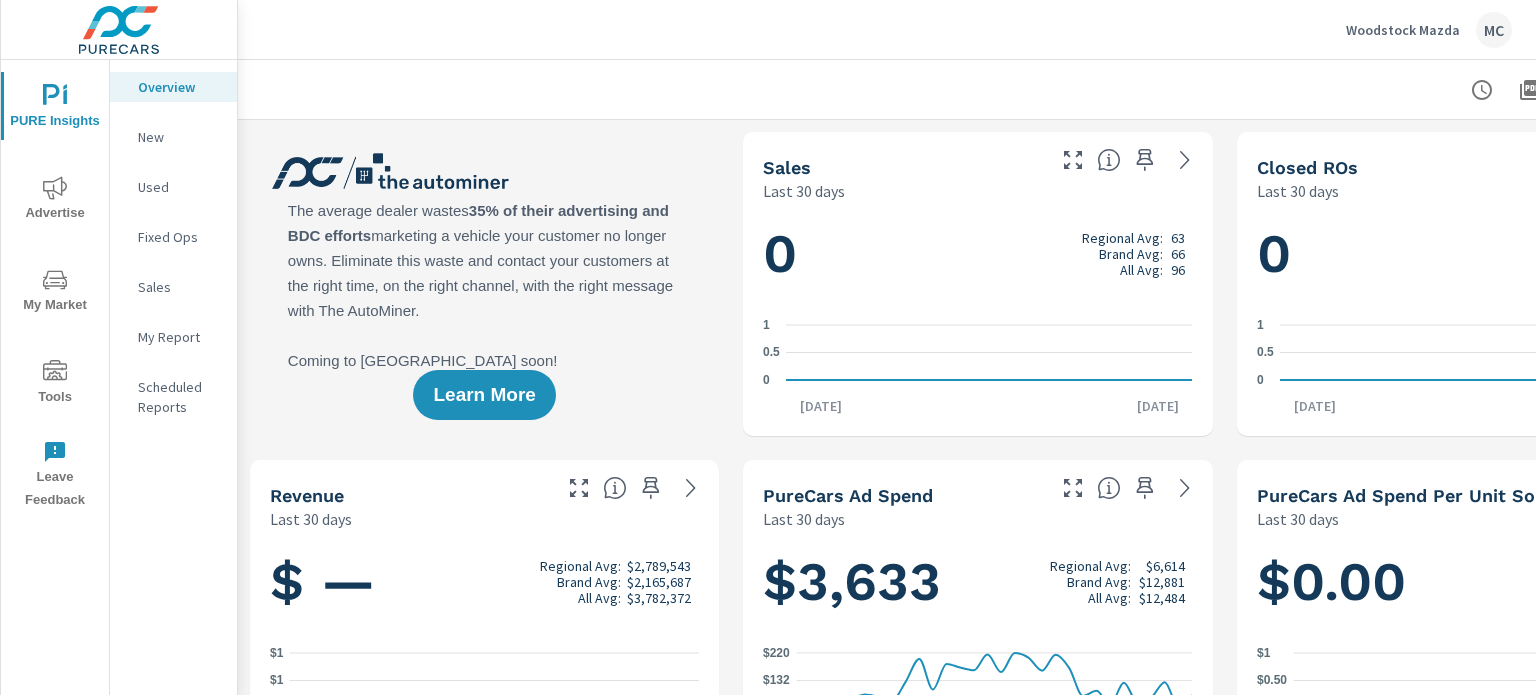 scroll, scrollTop: 0, scrollLeft: 0, axis: both 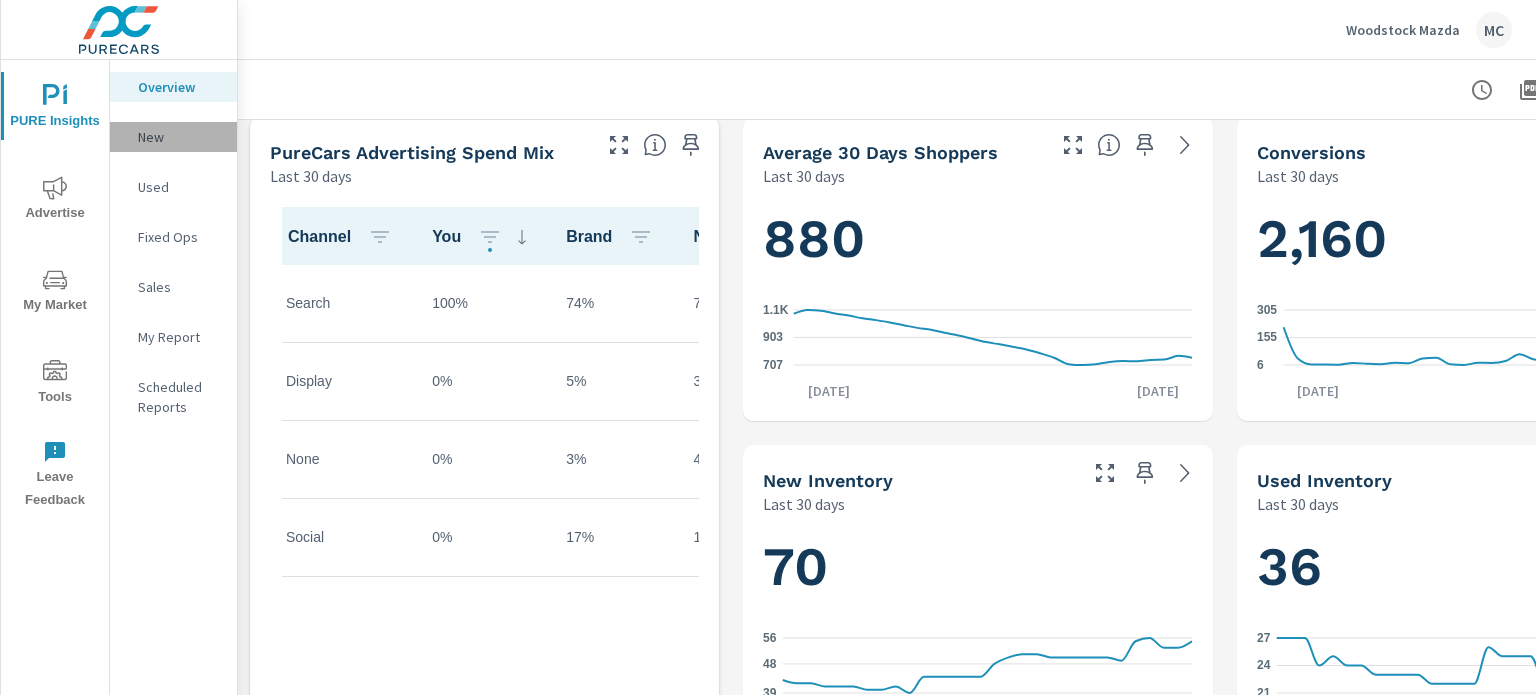 click on "New" at bounding box center (179, 137) 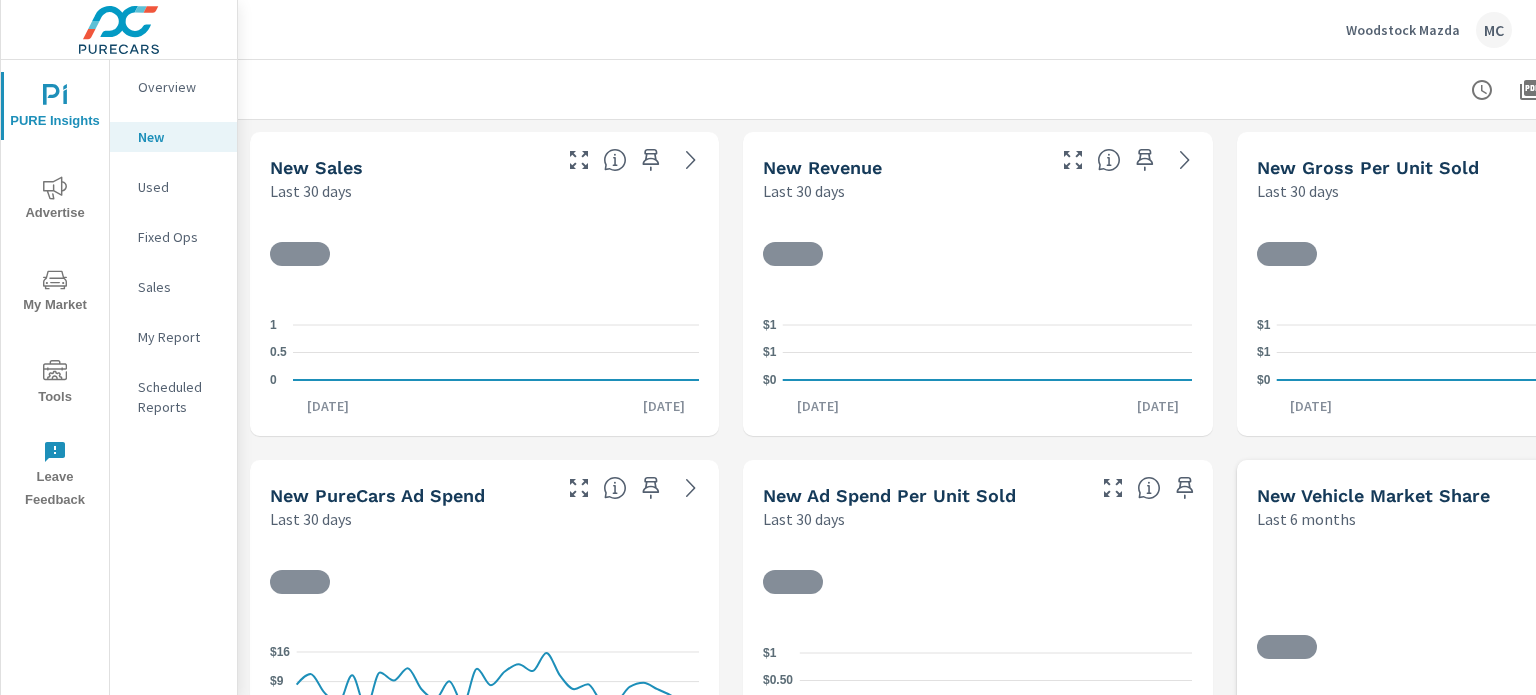 click on "Advertise" at bounding box center (55, 200) 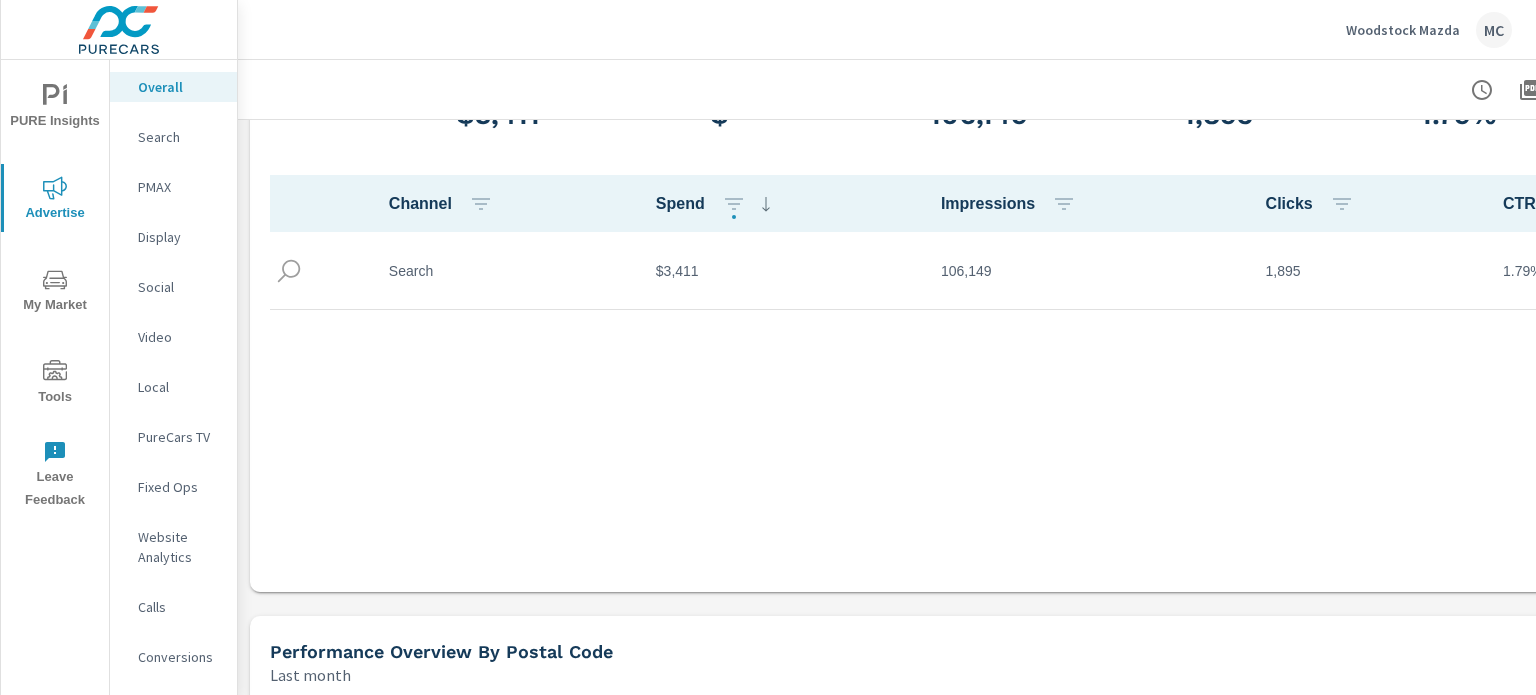 scroll, scrollTop: 192, scrollLeft: 0, axis: vertical 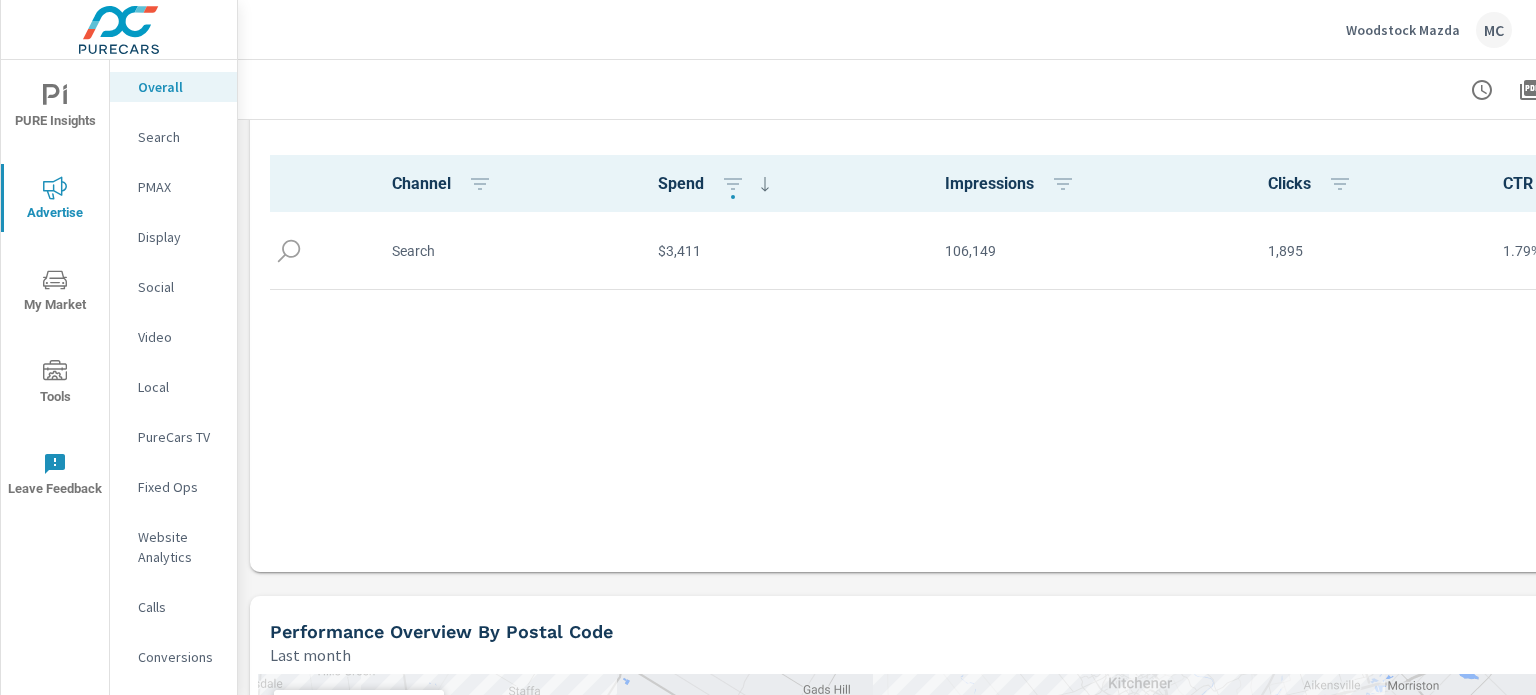 click at bounding box center [289, 251] 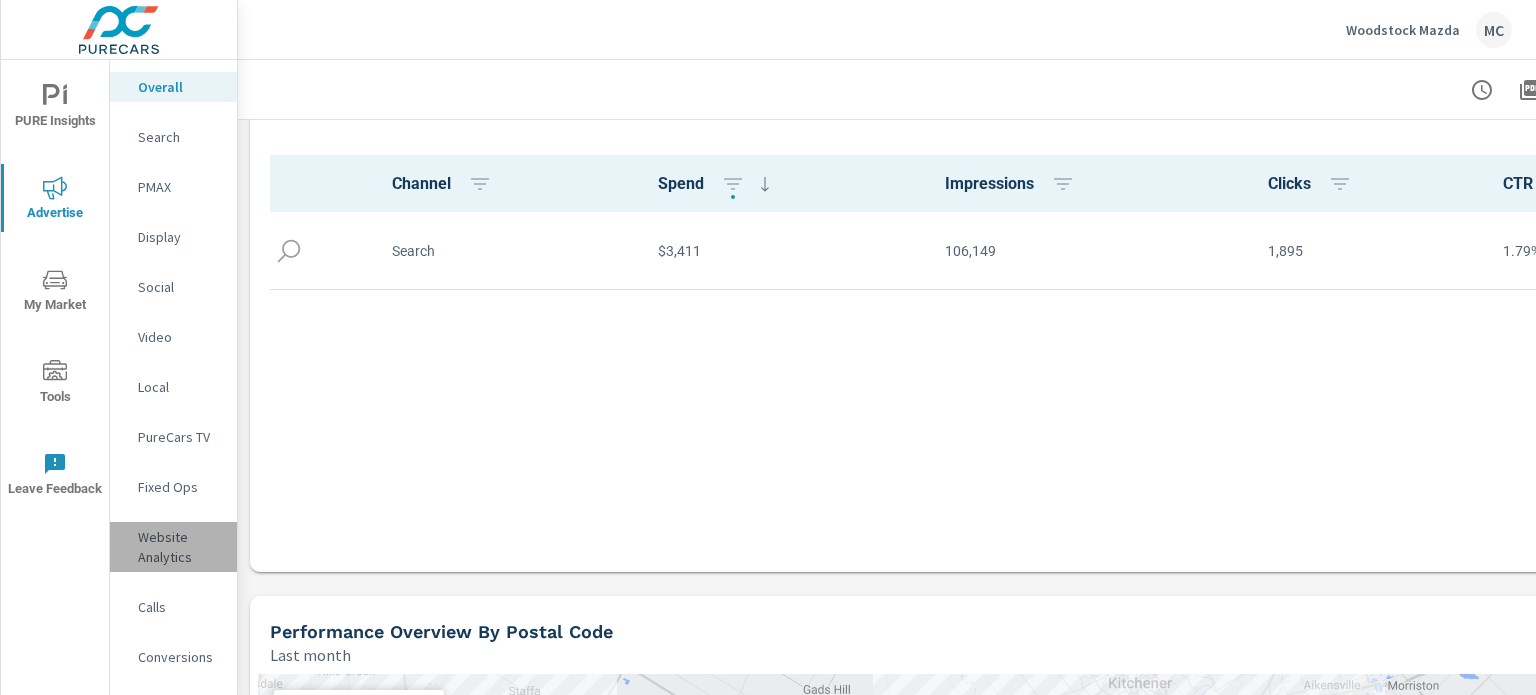 click on "Website Analytics" at bounding box center (179, 547) 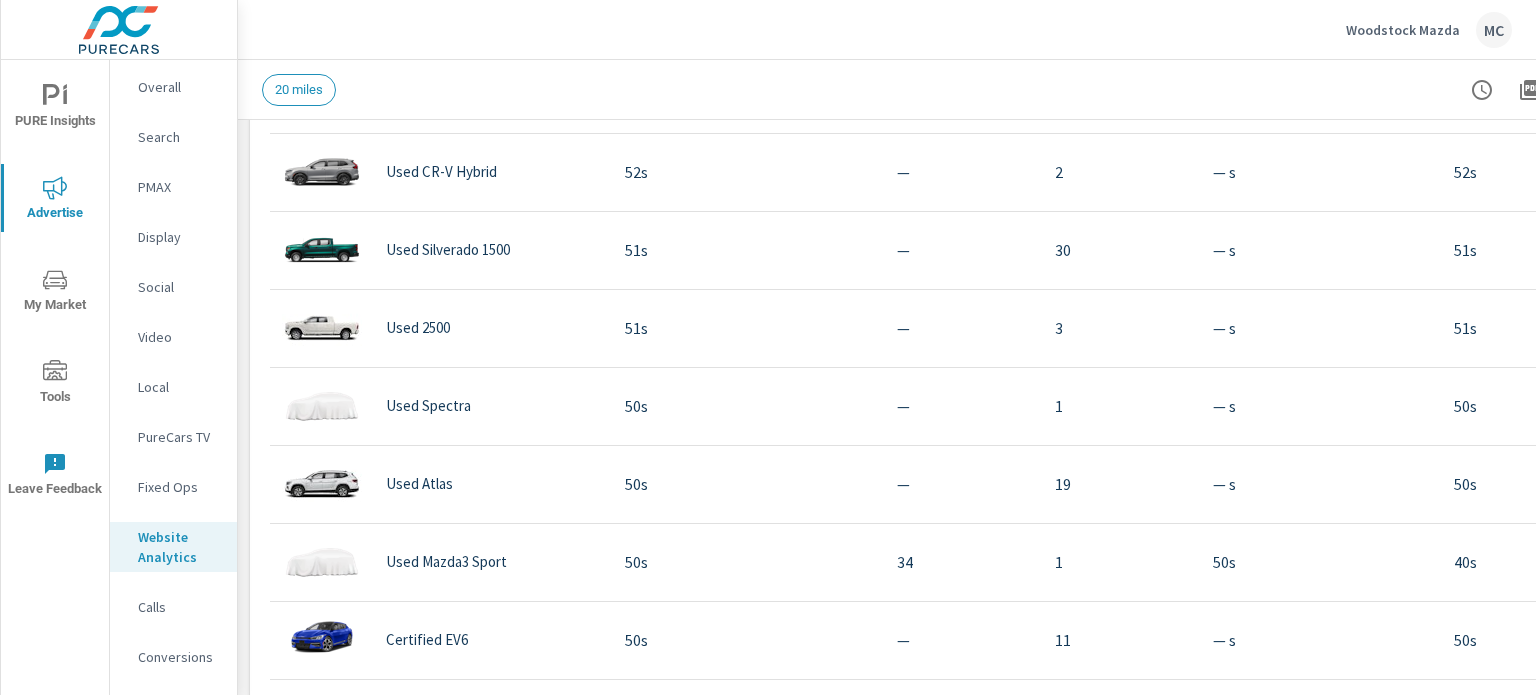 scroll, scrollTop: 860, scrollLeft: 0, axis: vertical 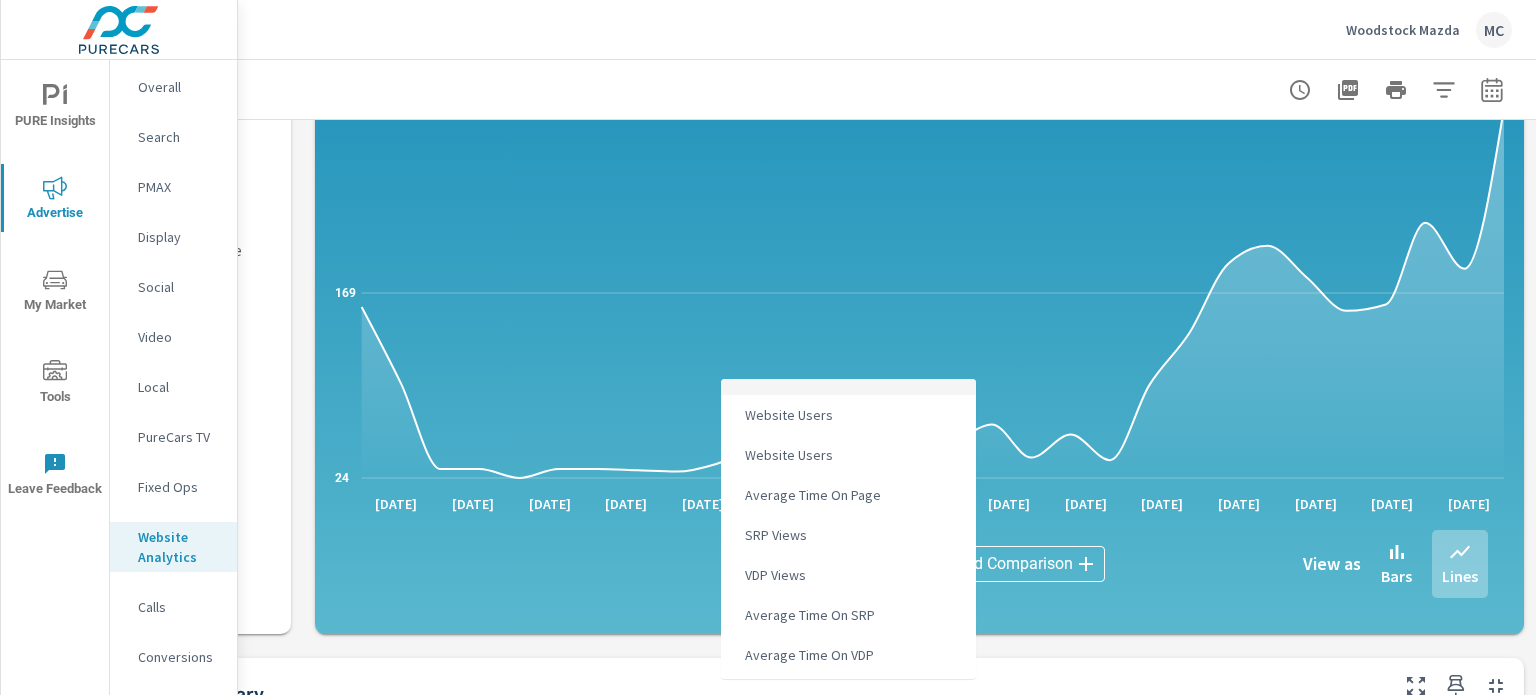 click on "PURE Insights Advertise My Market Tools Leave Feedback Overall Search PMAX Display Social Video Local PureCars TV Fixed Ops Website Analytics Calls Conversions Woodstock Mazda MC Analytics Drilldown Woodstock Mazda Report date range:
Jun 10, 2025 -
Jul 09, 2025
Filters: mkt_dist: 20 miles 20 miles Analytics Totals Last 30 days 2,801 Sessions 1,785 Unique Website Users 1m 58s Average Time On Page 20,112 SRP Views 3,425 VDP Views 2m 14s Average Time On SRP 1m 15s Average Time On VDP Analytics Overview By Date Last 30 days 24    169    314    Jun 10th Jun 12th Jun 14th Jun 16th Jun 18th Jun 20th Jun 22nd Jun 24th Jun 26th Jun 28th Jun 30th Jul 2nd Jul 4th Jul 6th Jul 8th Sessions Sessions ​ vs Add Comparison ​ View as Bars Lines Inventory Summary Last 30 days Model Average Time On Page SRP Views VDP Views Average Time On SRP Average Time On VDP Average Days On Market Average Price PureCars Ad Spend Spend Per Unit Per Day 1m 58s 20,112 3,425 10 2" at bounding box center (768, 347) 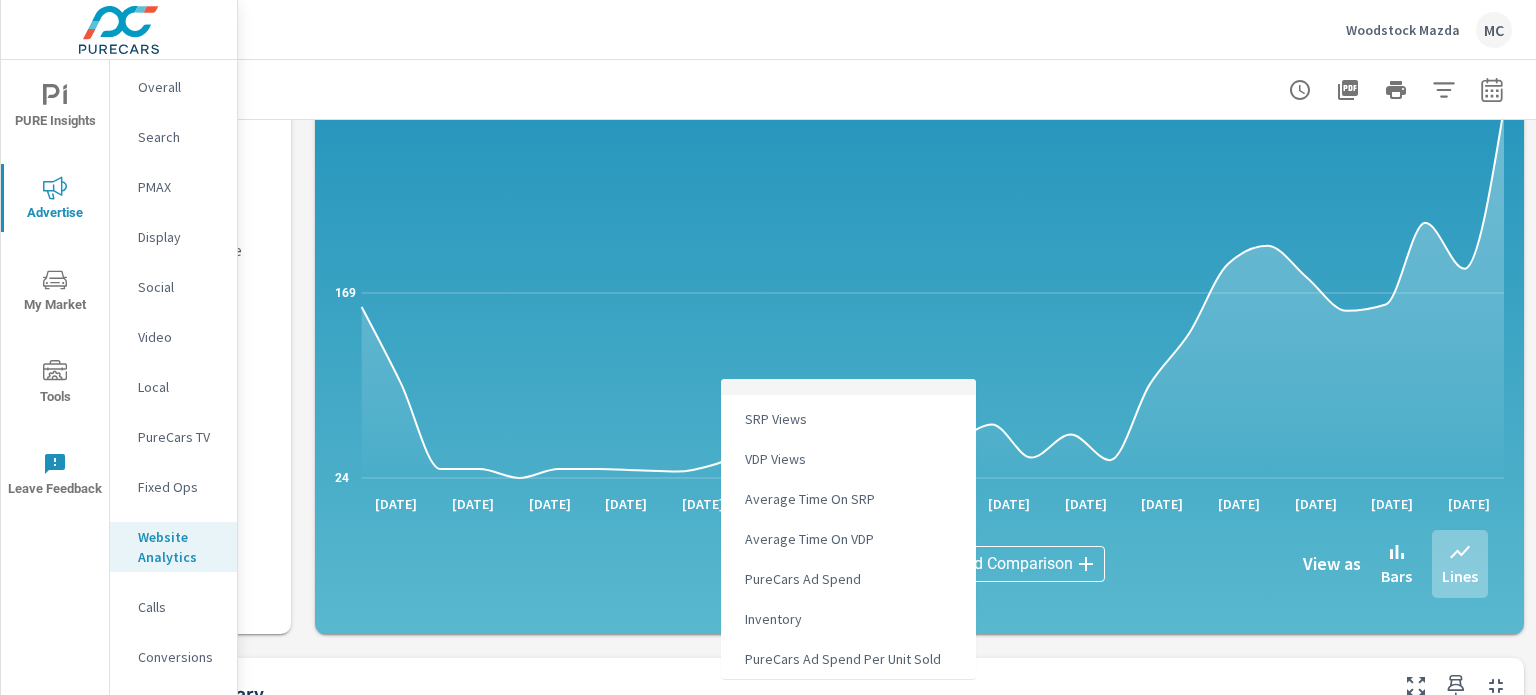 scroll, scrollTop: 0, scrollLeft: 0, axis: both 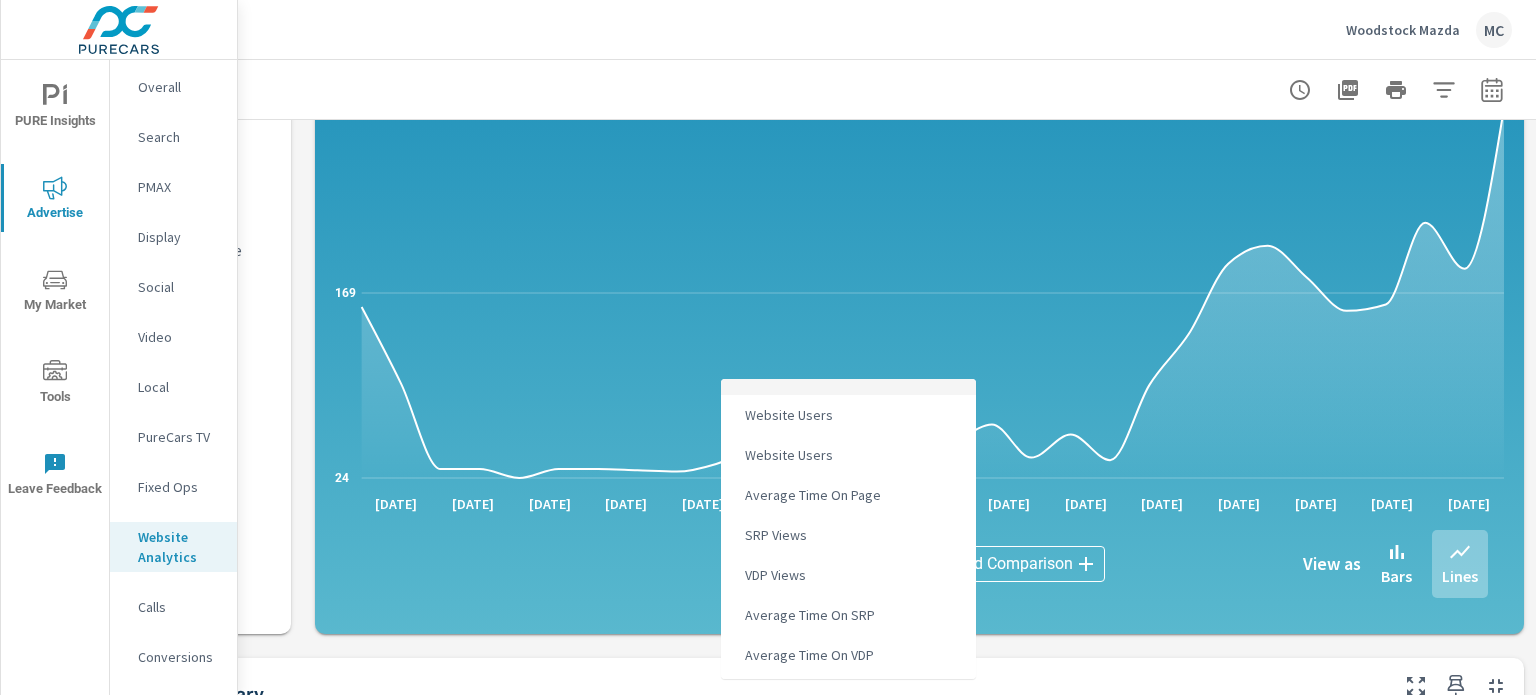 click at bounding box center (768, 347) 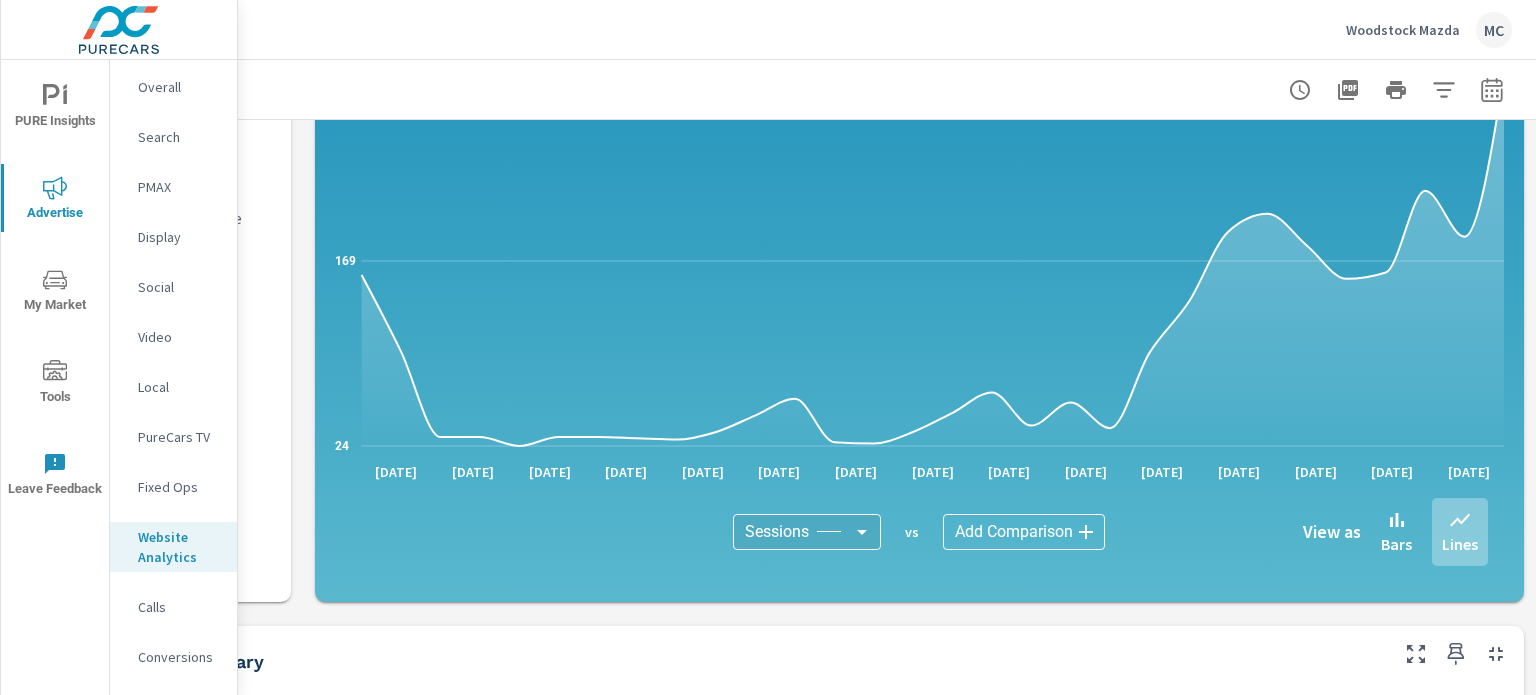 scroll, scrollTop: 165, scrollLeft: 196, axis: both 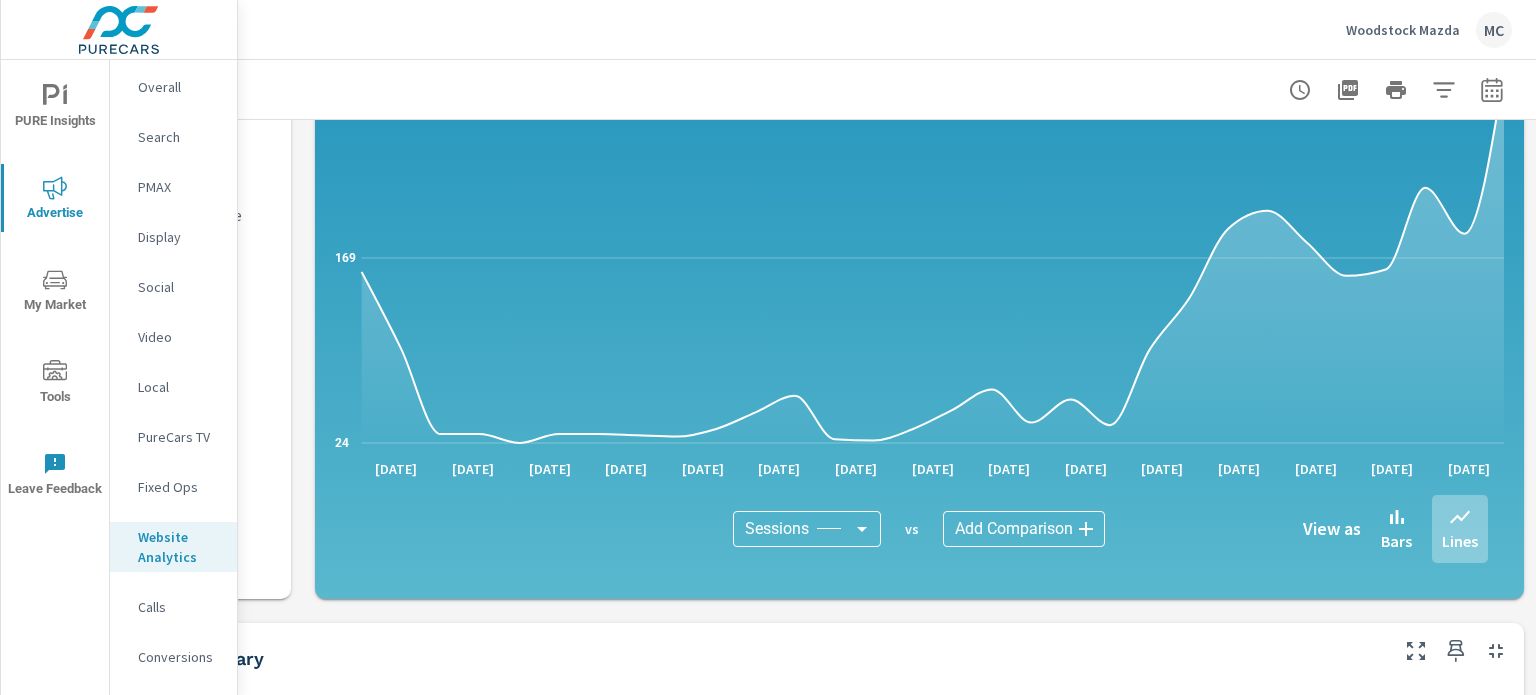 click on "PURE Insights Advertise My Market Tools Leave Feedback Overall Search PMAX Display Social Video Local PureCars TV Fixed Ops Website Analytics Calls Conversions Woodstock Mazda MC Analytics Drilldown Woodstock Mazda Report date range:
Jun 10, 2025 -
Jul 09, 2025
Filters: mkt_dist: 20 miles 20 miles Analytics Totals Last 30 days 2,801 Sessions 1,785 Unique Website Users 1m 58s Average Time On Page 20,112 SRP Views 3,425 VDP Views 2m 14s Average Time On SRP 1m 15s Average Time On VDP Analytics Overview By Date Last 30 days 24    169    314    Jun 10th Jun 12th Jun 14th Jun 16th Jun 18th Jun 20th Jun 22nd Jun 24th Jun 26th Jun 28th Jun 30th Jul 2nd Jul 4th Jul 6th Jul 8th Sessions Sessions ​ vs Add Comparison ​ View as Bars Lines Inventory Summary Last 30 days Model Average Time On Page SRP Views VDP Views Average Time On SRP Average Time On VDP Average Days On Market Average Price PureCars Ad Spend Spend Per Unit Per Day 1m 58s 20,112 3,425 10 2" at bounding box center [768, 347] 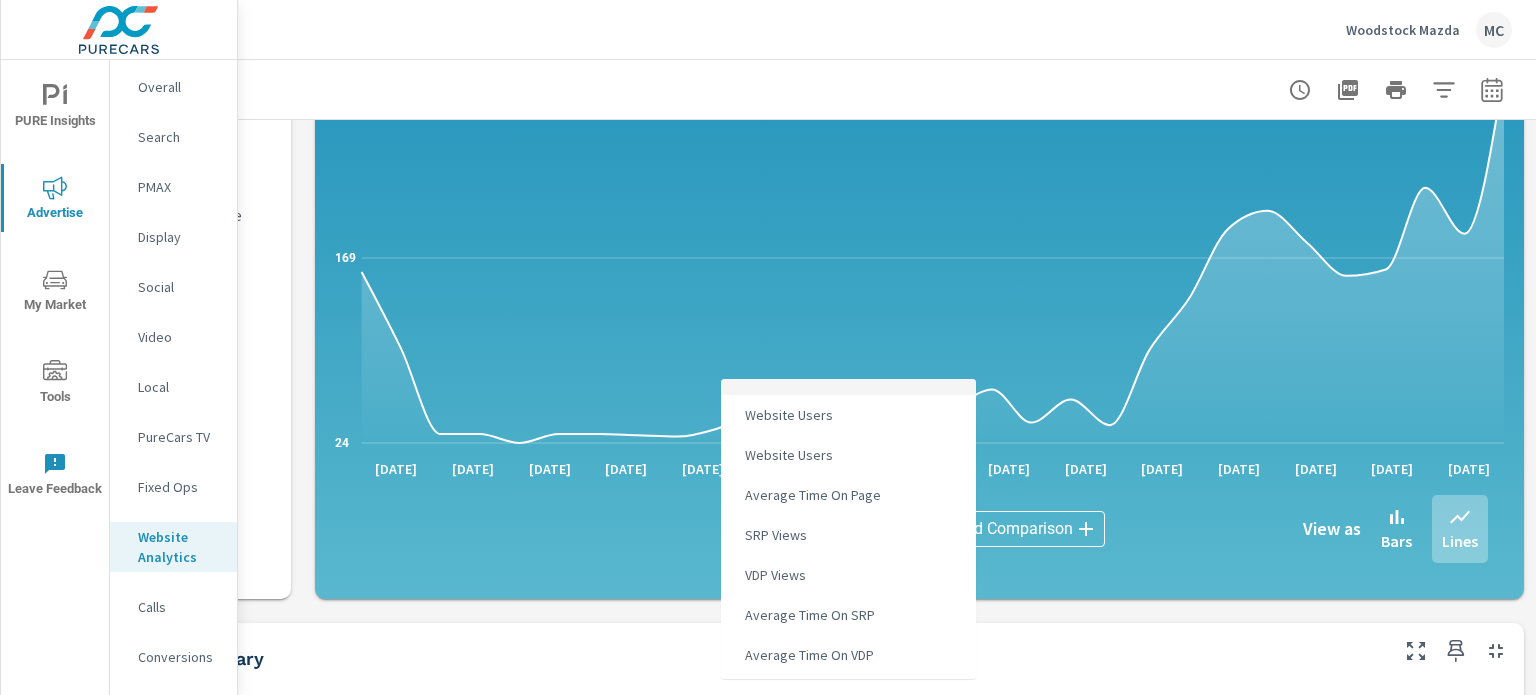 click at bounding box center (768, 347) 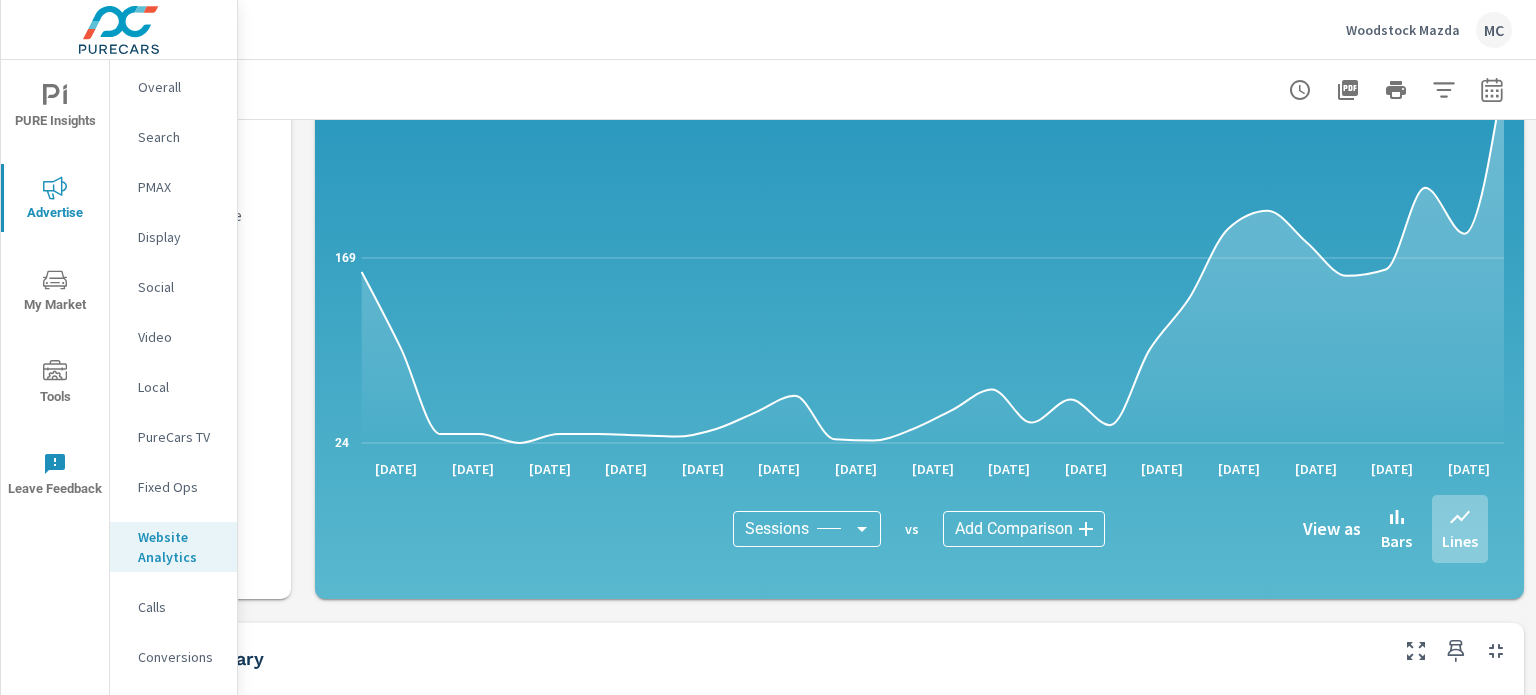 click 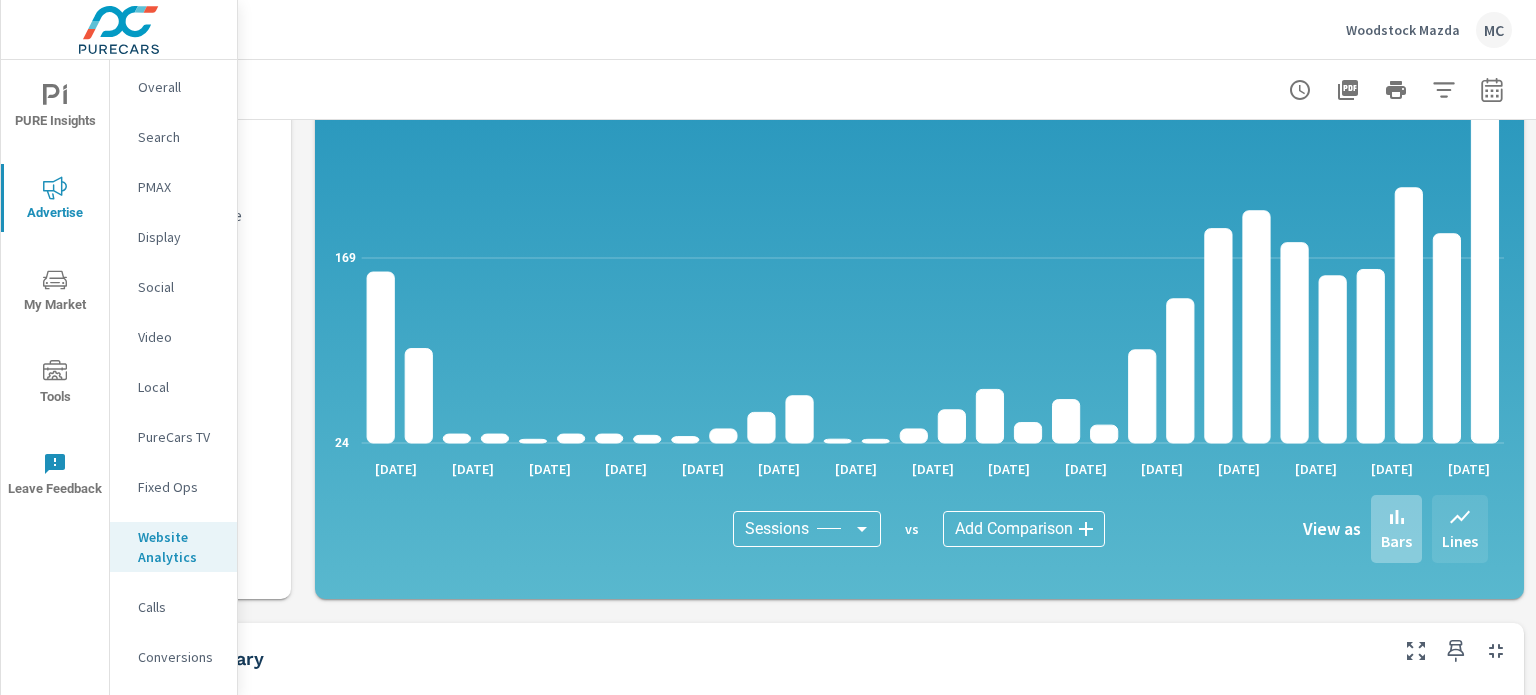 click 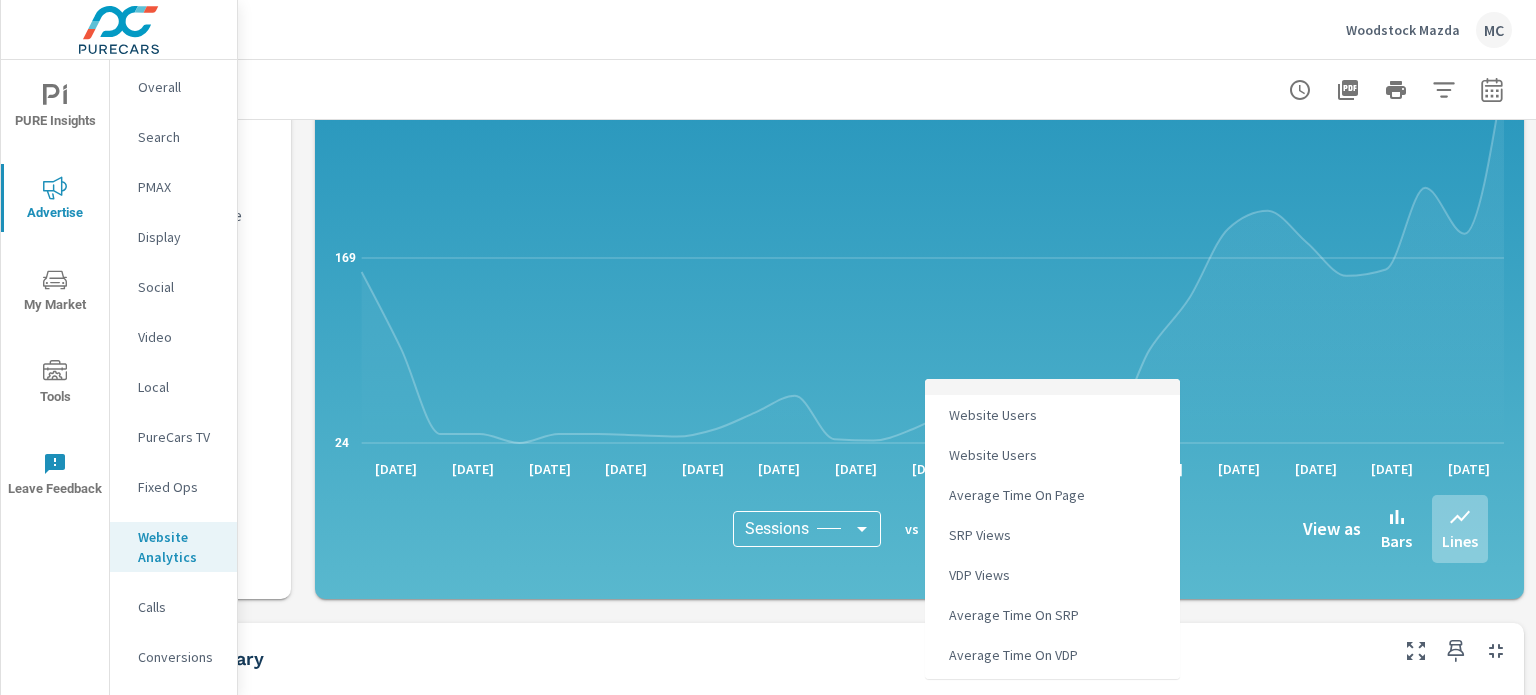 click on "PURE Insights Advertise My Market Tools Leave Feedback Overall Search PMAX Display Social Video Local PureCars TV Fixed Ops Website Analytics Calls Conversions Woodstock Mazda MC Analytics Drilldown Woodstock Mazda Report date range:
Jun 10, 2025 -
Jul 09, 2025
Filters: mkt_dist: 20 miles 20 miles Analytics Totals Last 30 days 2,801 Sessions 1,785 Unique Website Users 1m 58s Average Time On Page 20,112 SRP Views 3,425 VDP Views 2m 14s Average Time On SRP 1m 15s Average Time On VDP Analytics Overview By Date Last 30 days 24    169    314    Jun 10th Jun 12th Jun 14th Jun 16th Jun 18th Jun 20th Jun 22nd Jun 24th Jun 26th Jun 28th Jun 30th Jul 2nd Jul 4th Jul 6th Jul 8th Sessions Sessions ​ vs Add Comparison ​ View as Bars Lines Inventory Summary Last 30 days Model Average Time On Page SRP Views VDP Views Average Time On SRP Average Time On VDP Average Days On Market Average Price PureCars Ad Spend Spend Per Unit Per Day 1m 58s 20,112 3,425 10 2" at bounding box center [768, 347] 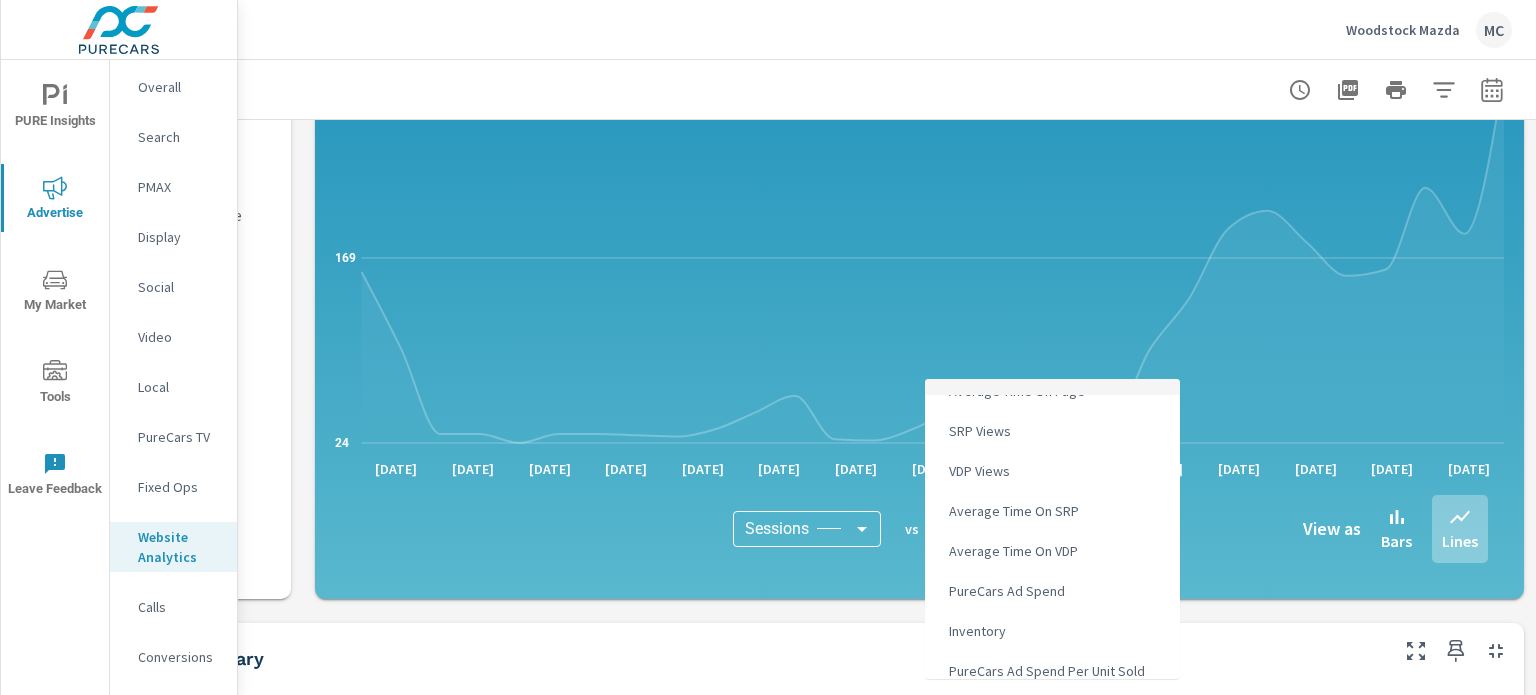 scroll, scrollTop: 116, scrollLeft: 0, axis: vertical 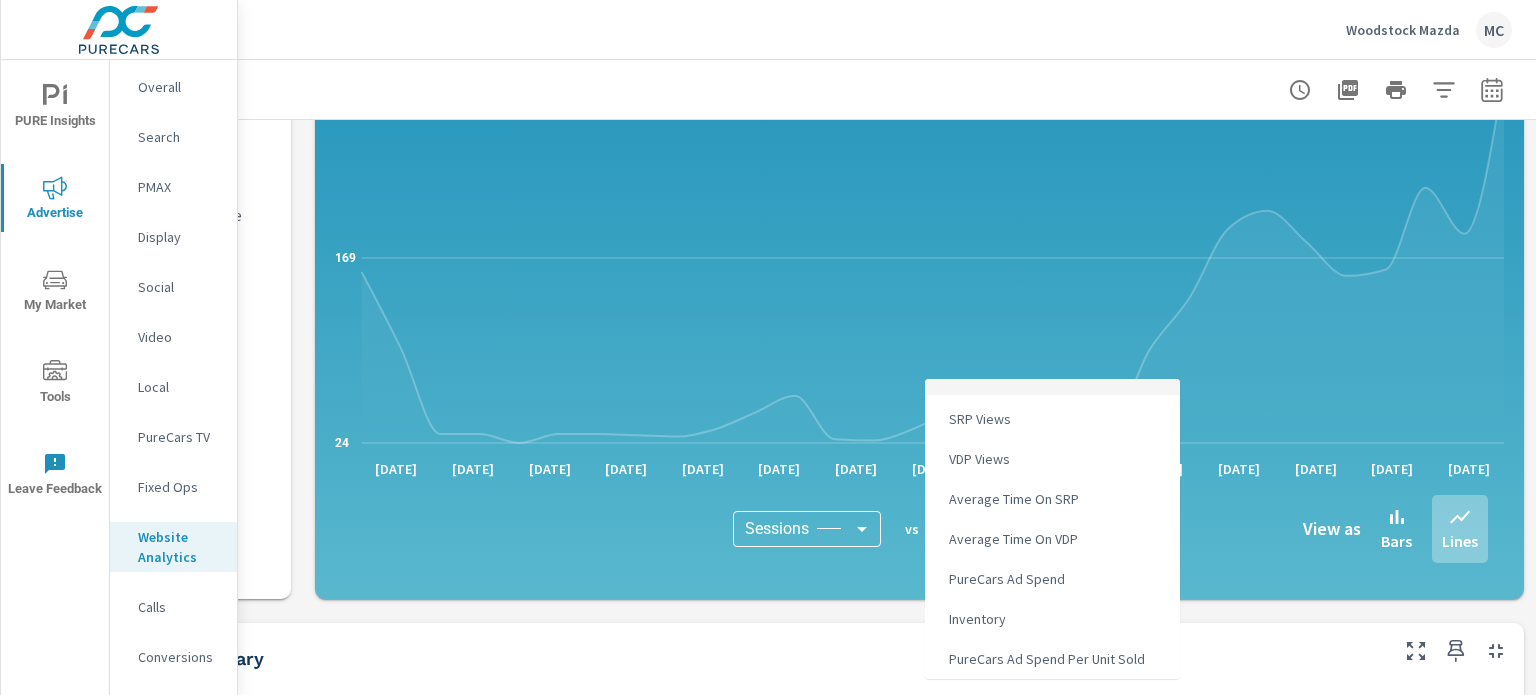 click on "PureCars Ad Spend Per Unit Sold" at bounding box center (1045, 659) 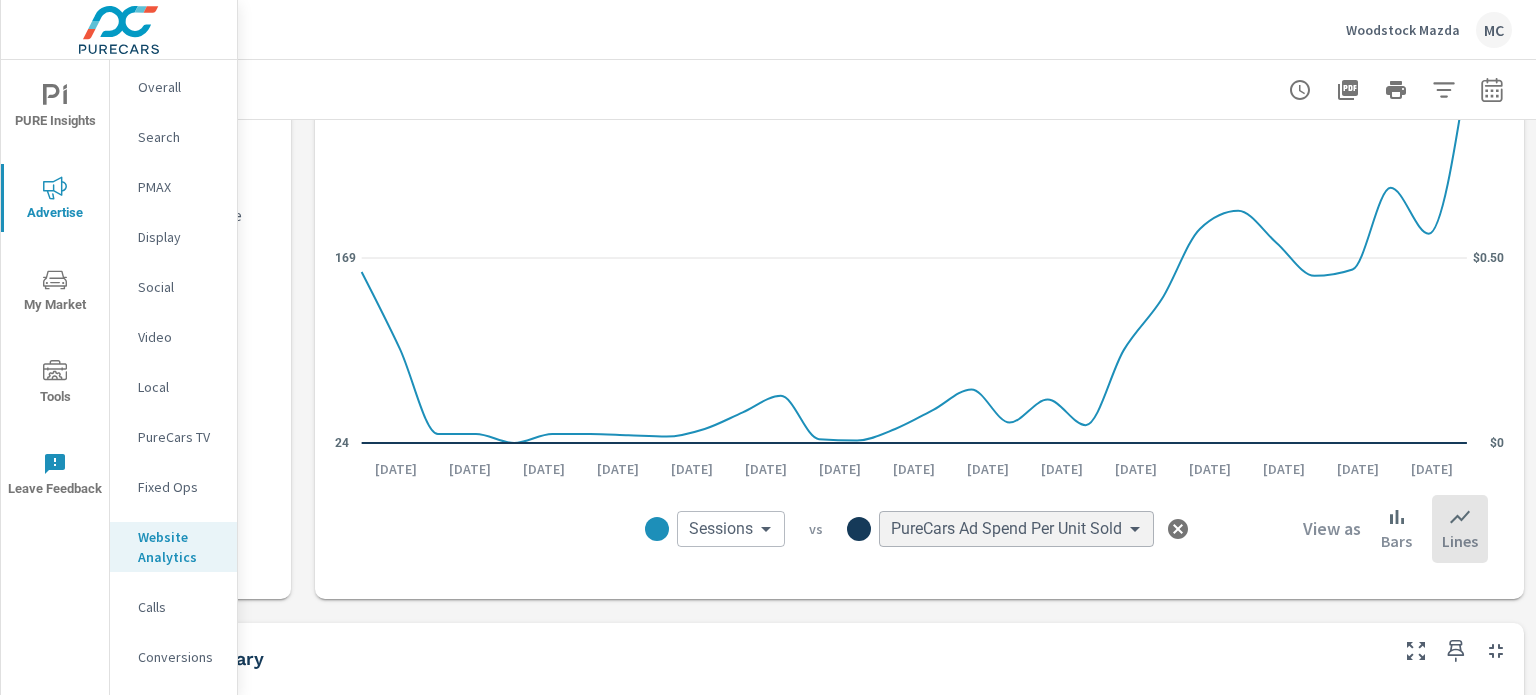 scroll, scrollTop: 76, scrollLeft: 0, axis: vertical 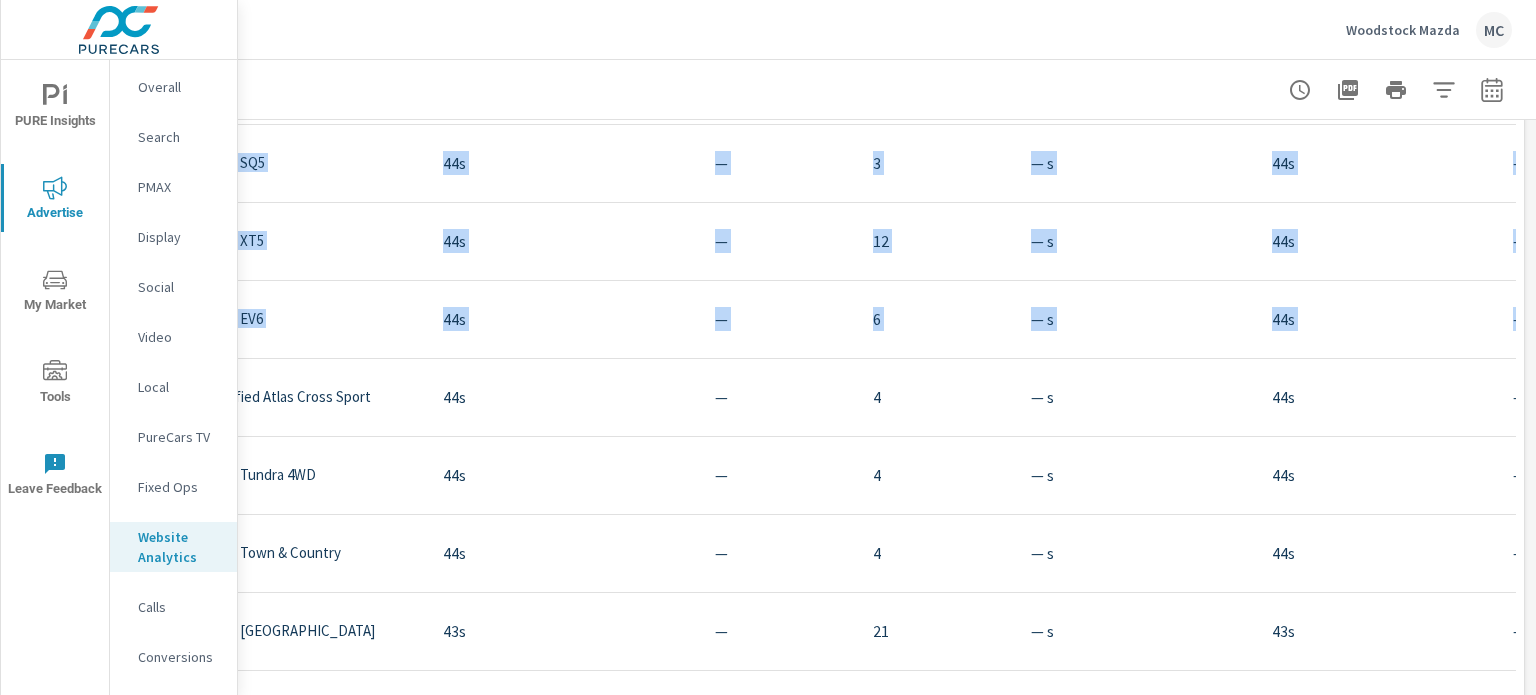 drag, startPoint x: 1535, startPoint y: 228, endPoint x: 1535, endPoint y: 338, distance: 110 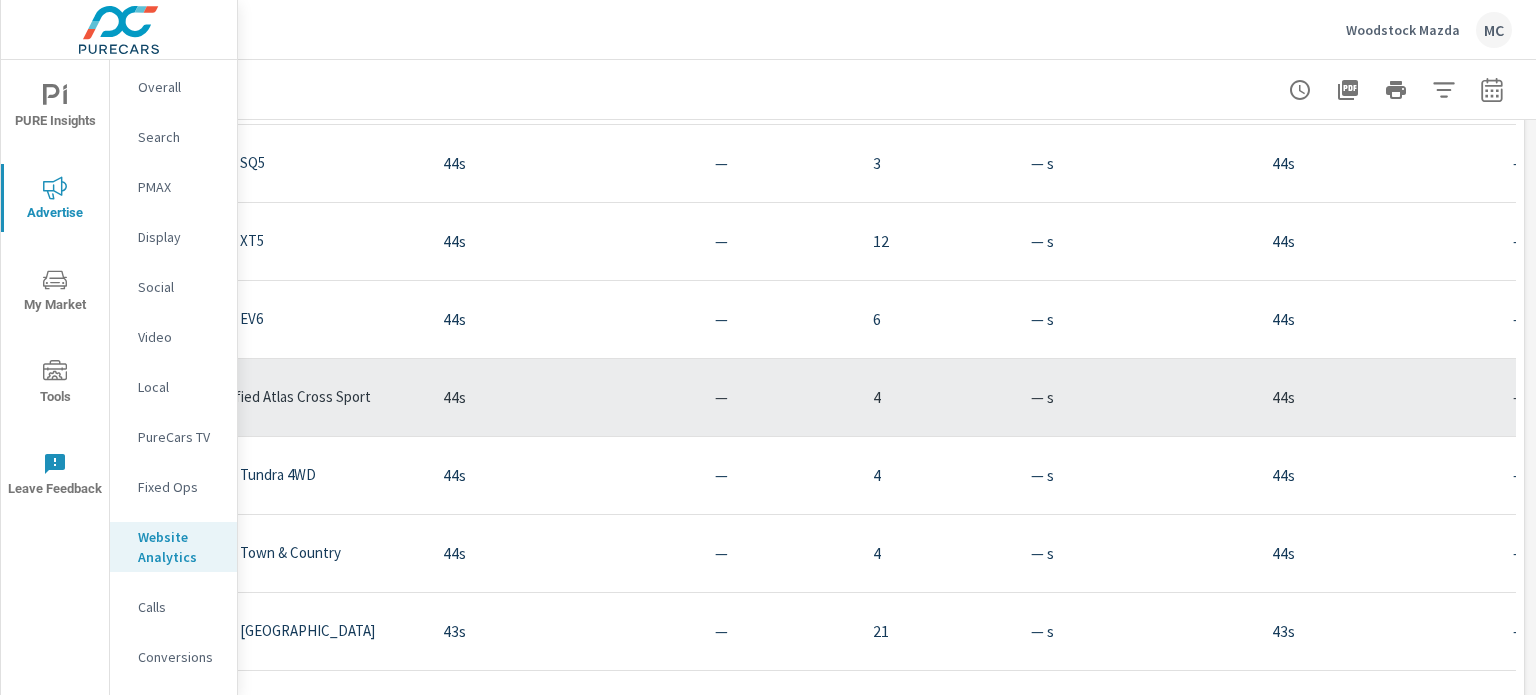 click on "44s" at bounding box center [1376, 397] 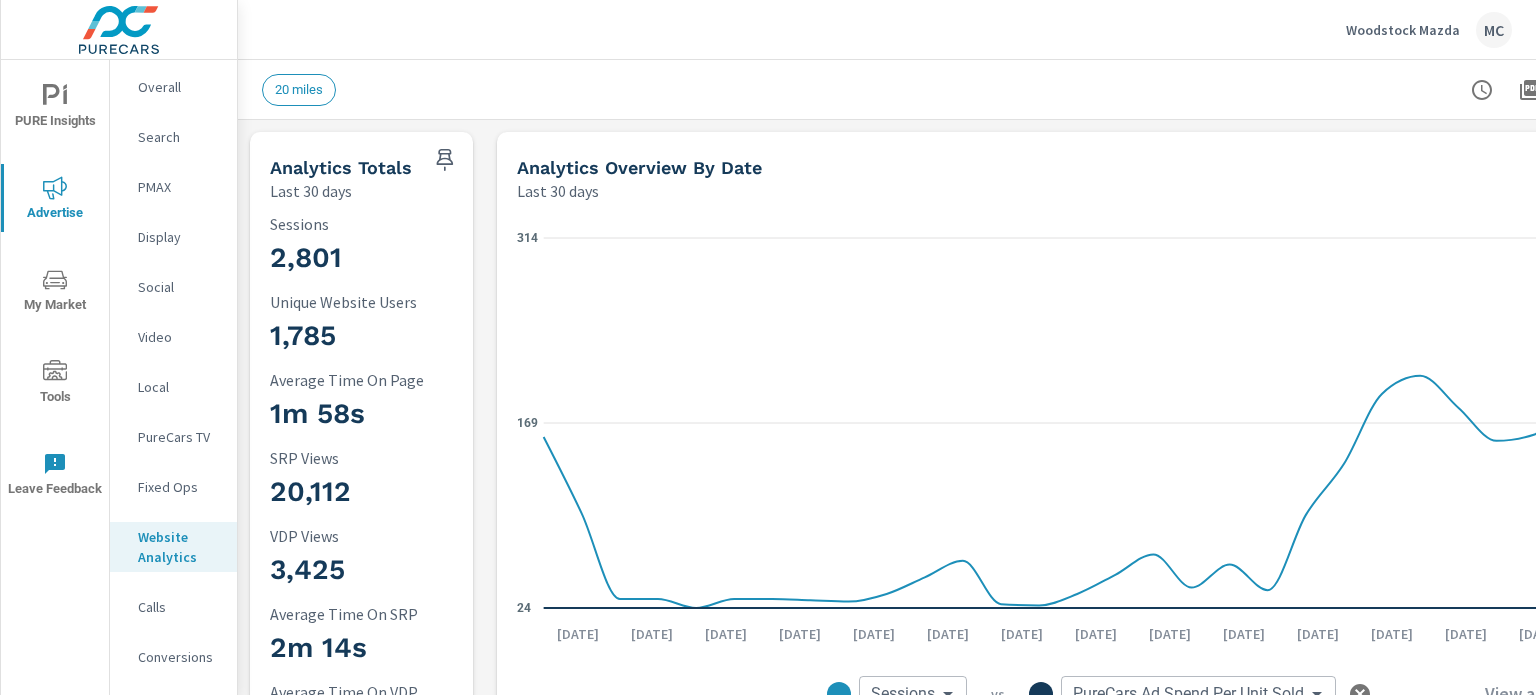 scroll, scrollTop: 3851, scrollLeft: 0, axis: vertical 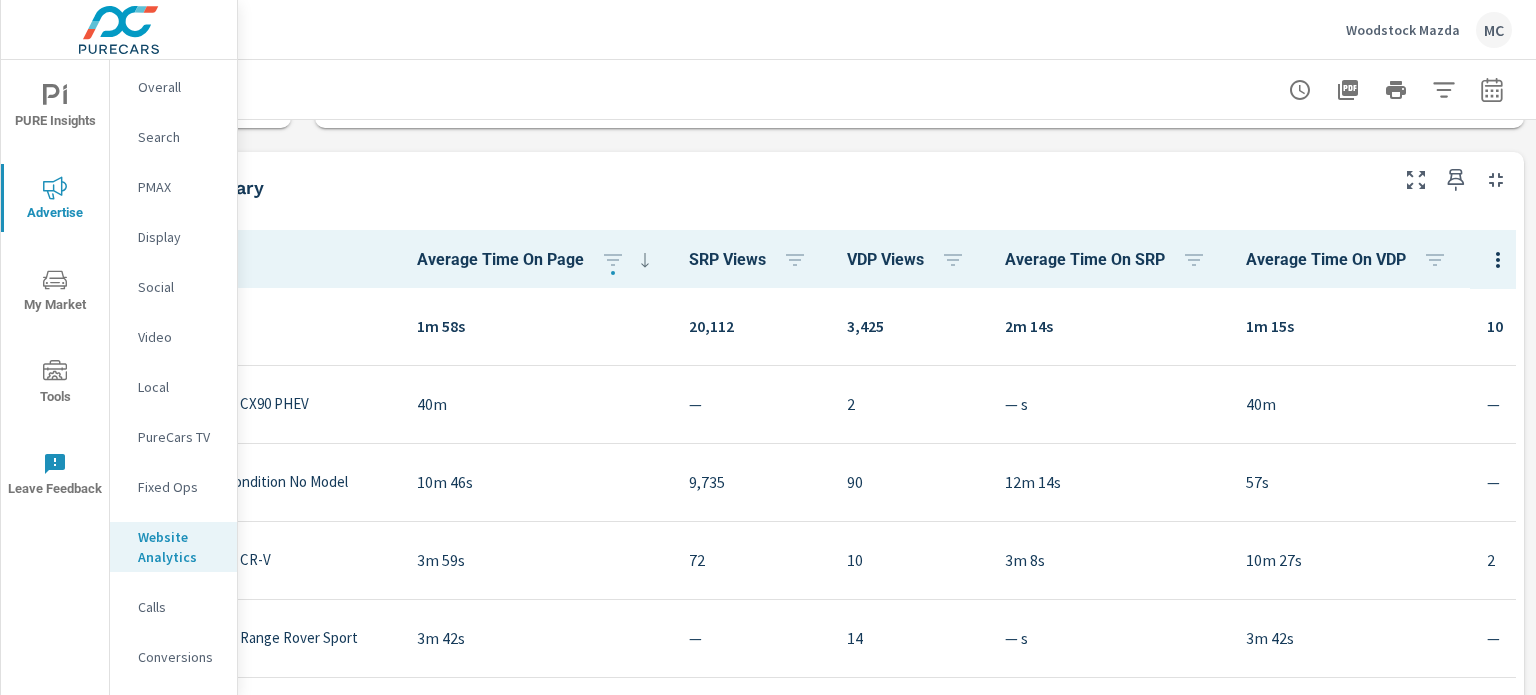 click on "Calls" at bounding box center [179, 607] 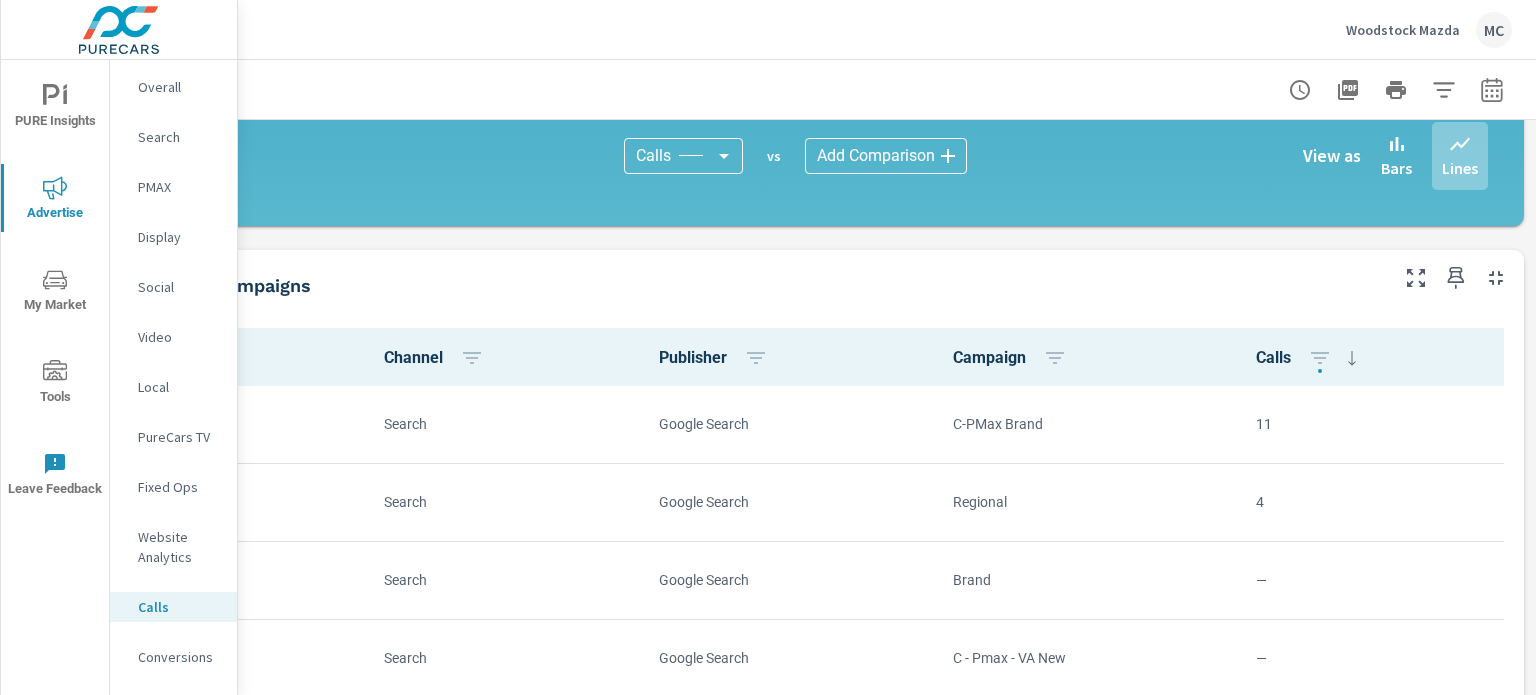 scroll, scrollTop: 866, scrollLeft: 196, axis: both 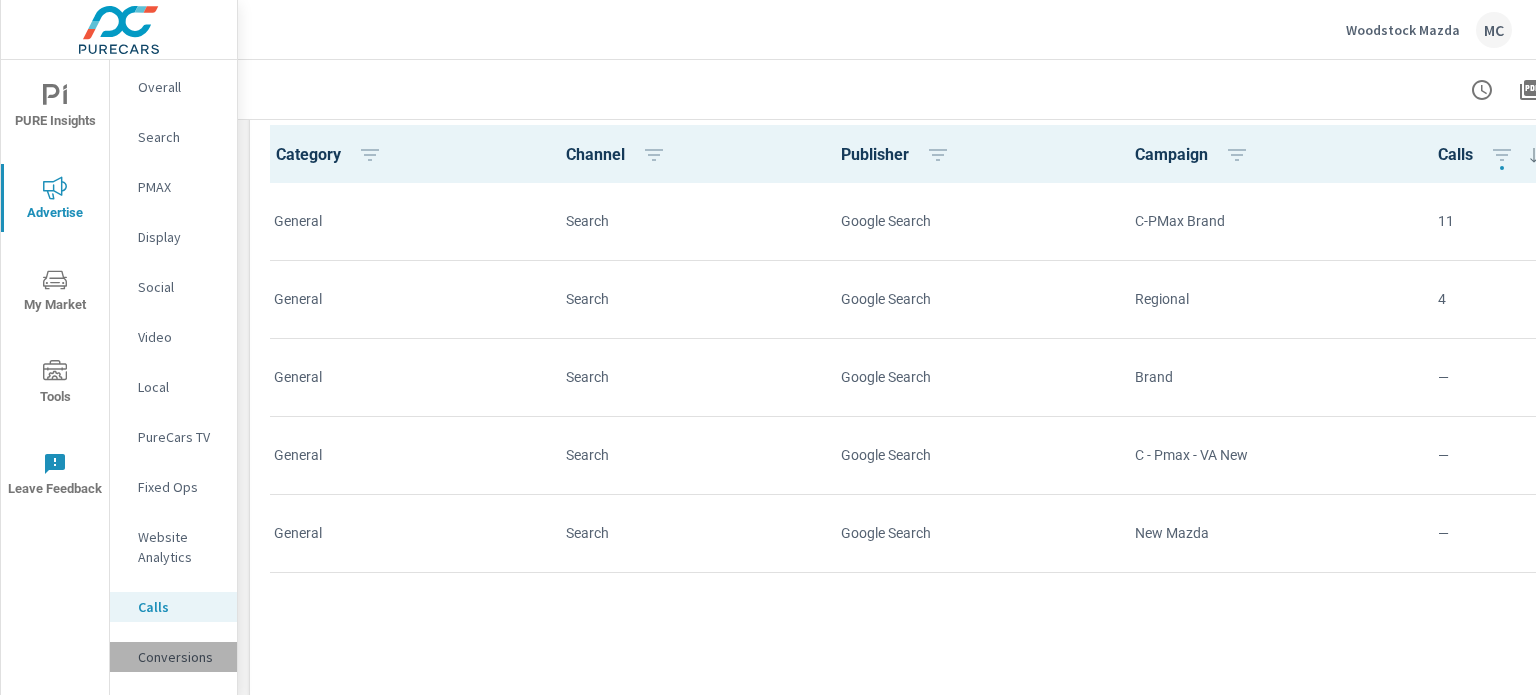 click on "Conversions" at bounding box center [179, 657] 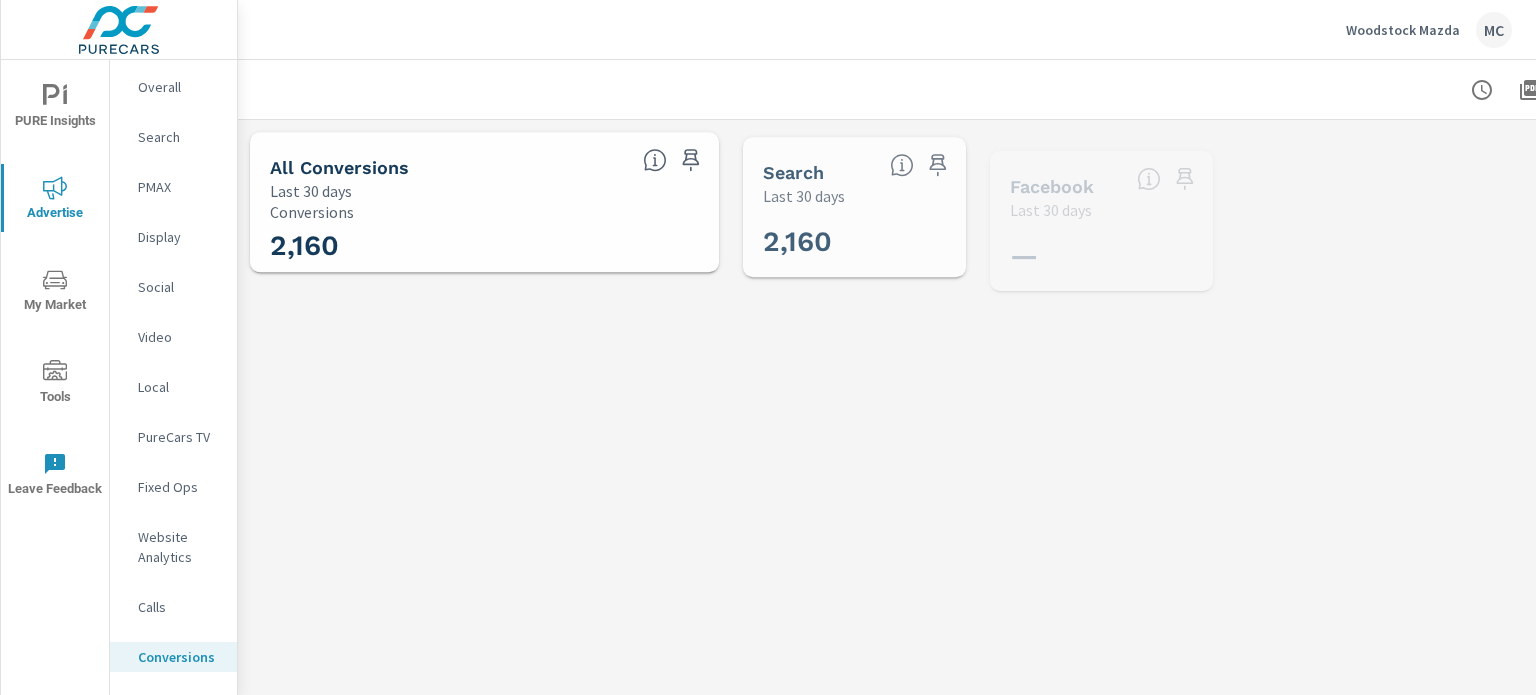 scroll, scrollTop: 0, scrollLeft: 0, axis: both 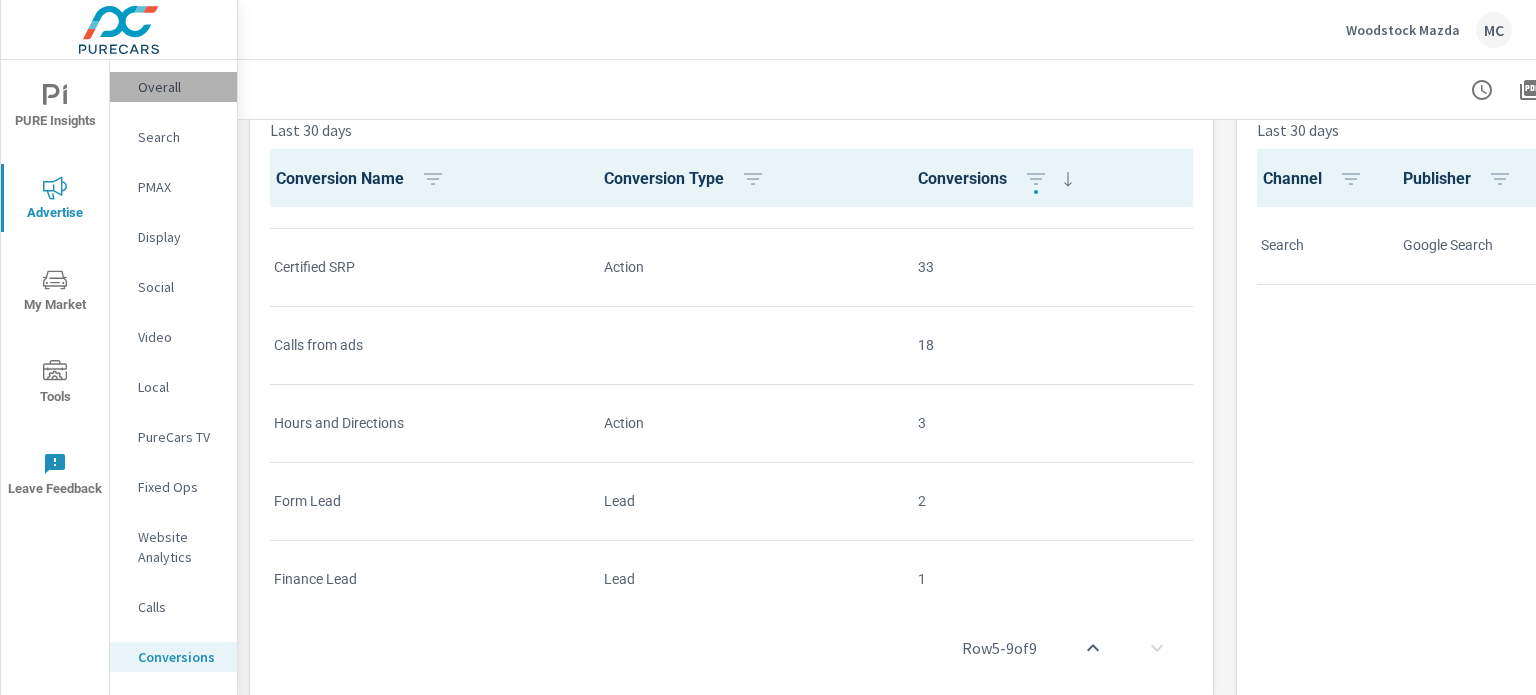 click on "Overall" at bounding box center [179, 87] 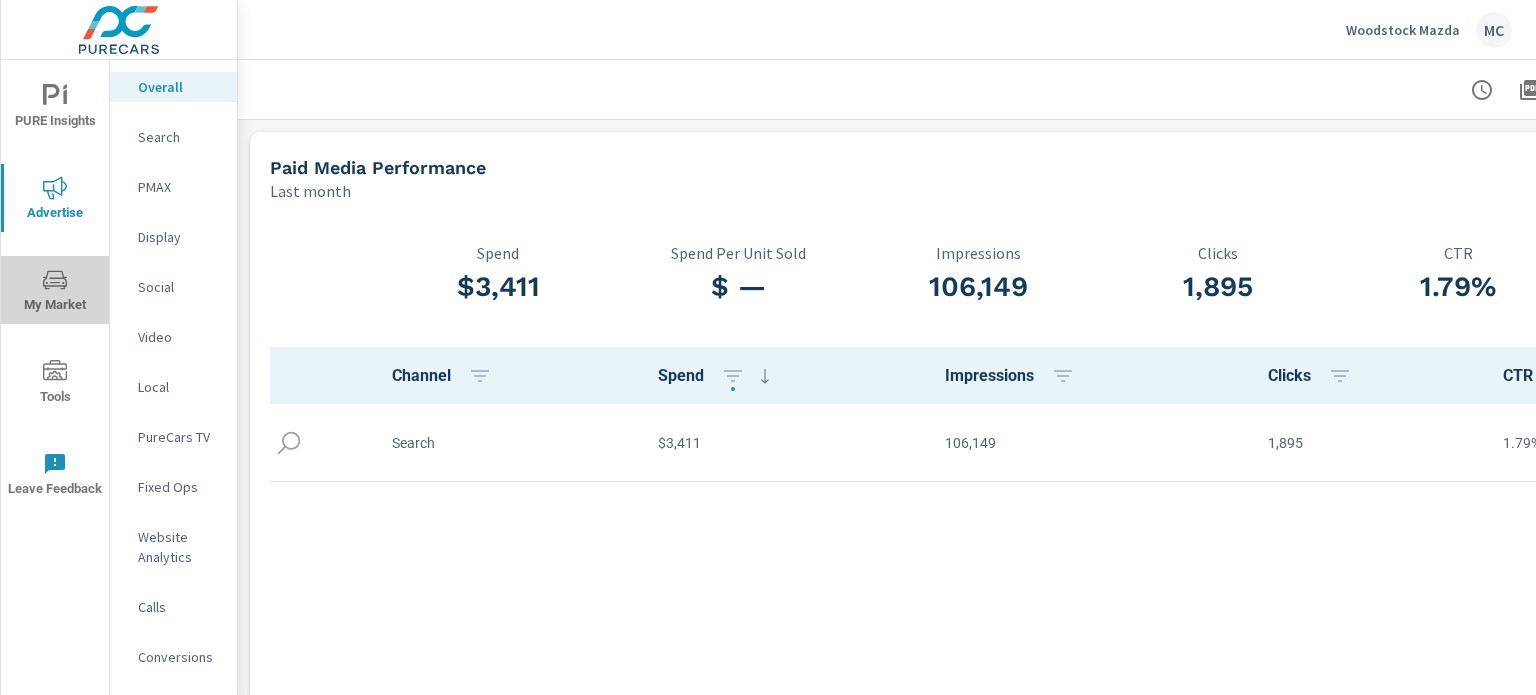 click on "My Market" at bounding box center (55, 292) 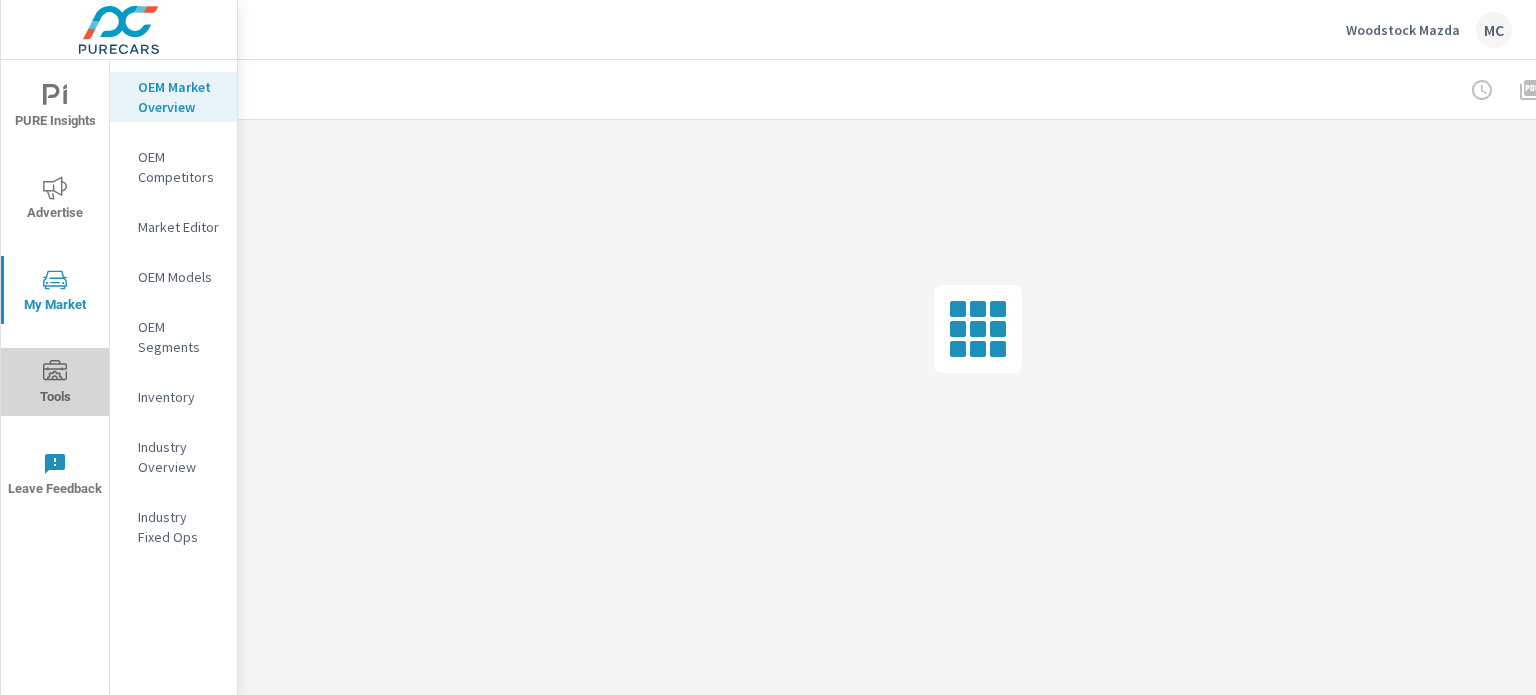 click 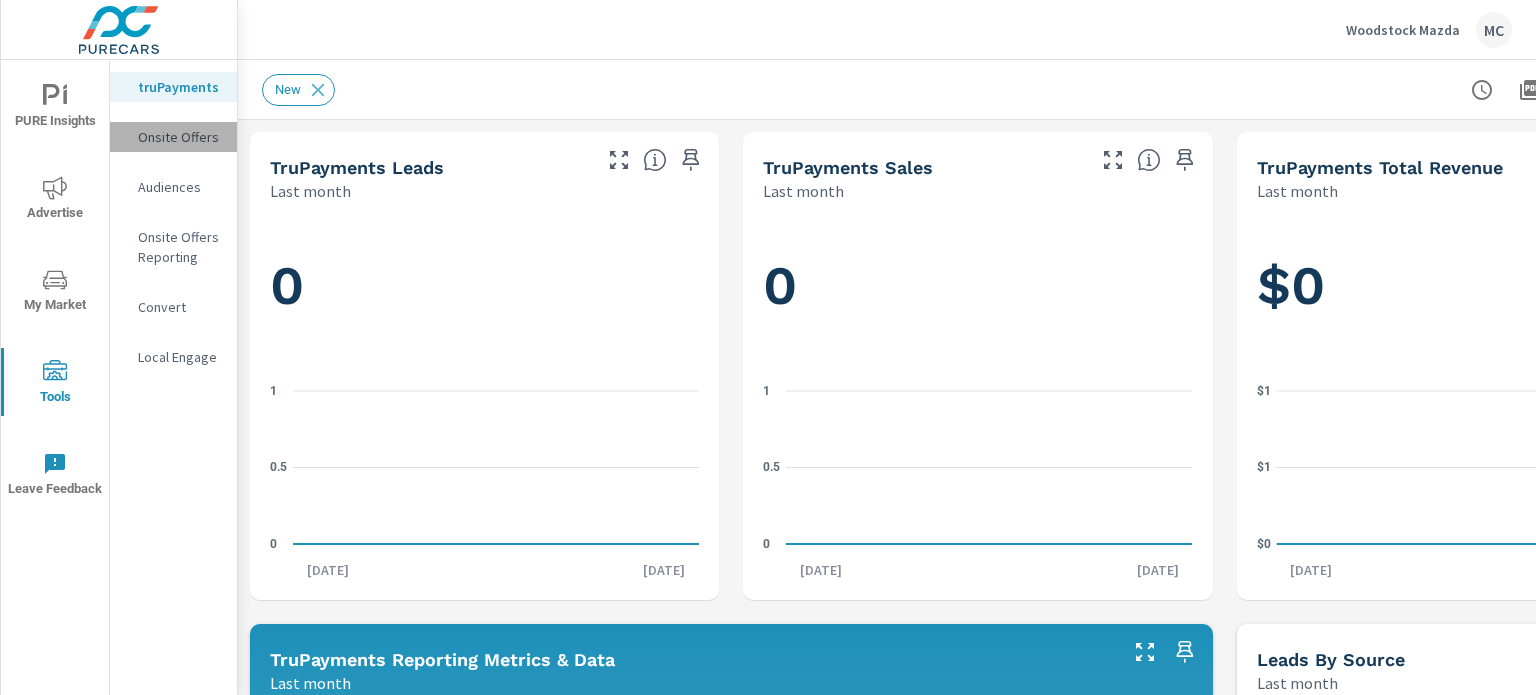 click on "Onsite Offers" at bounding box center [179, 137] 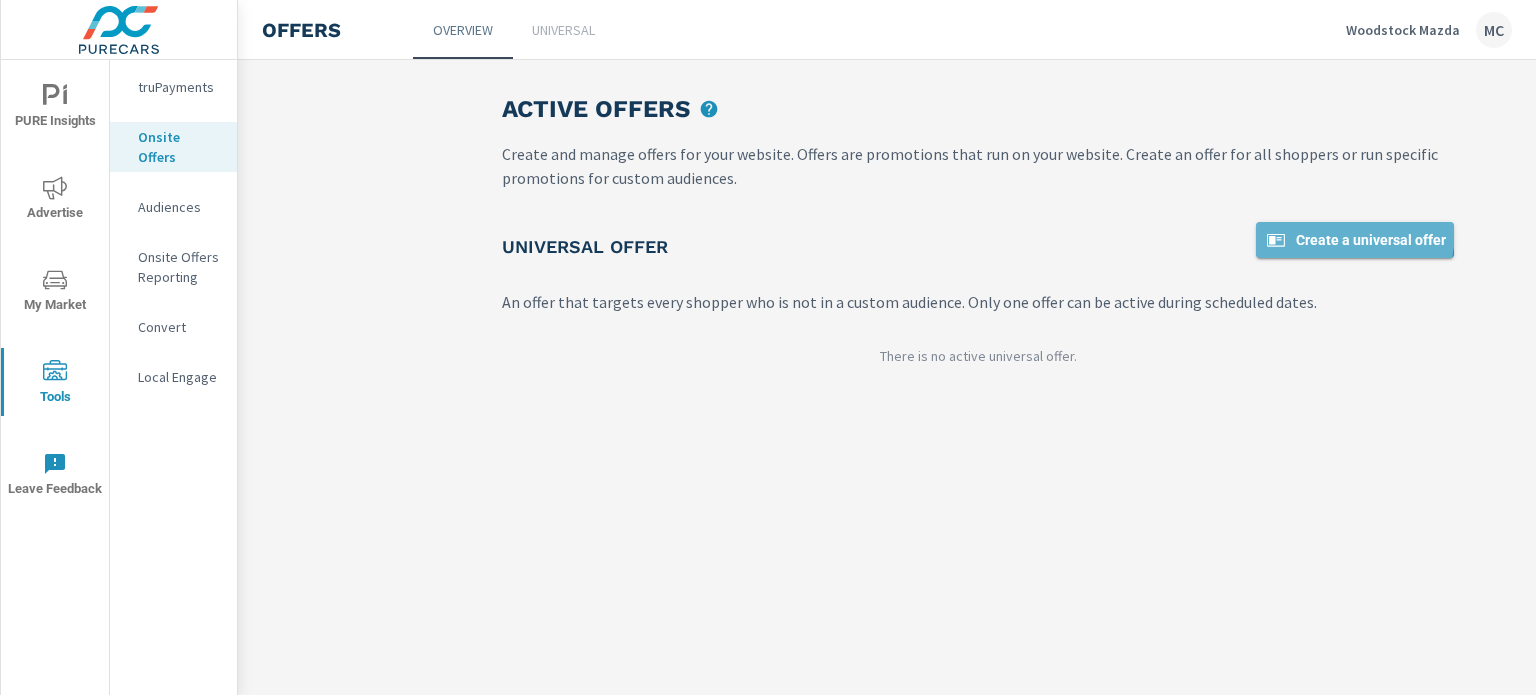 click on "Create a universal offer" at bounding box center (1355, 240) 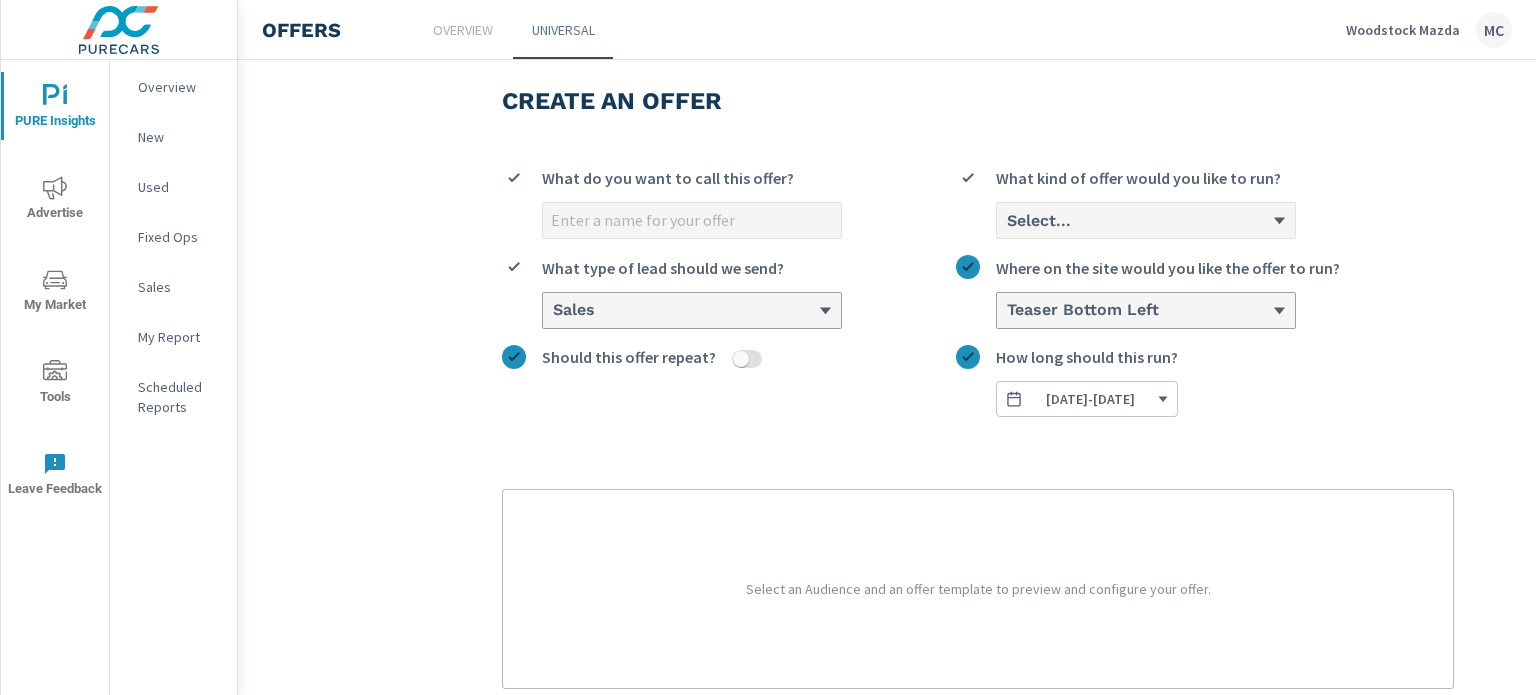 scroll, scrollTop: 28, scrollLeft: 0, axis: vertical 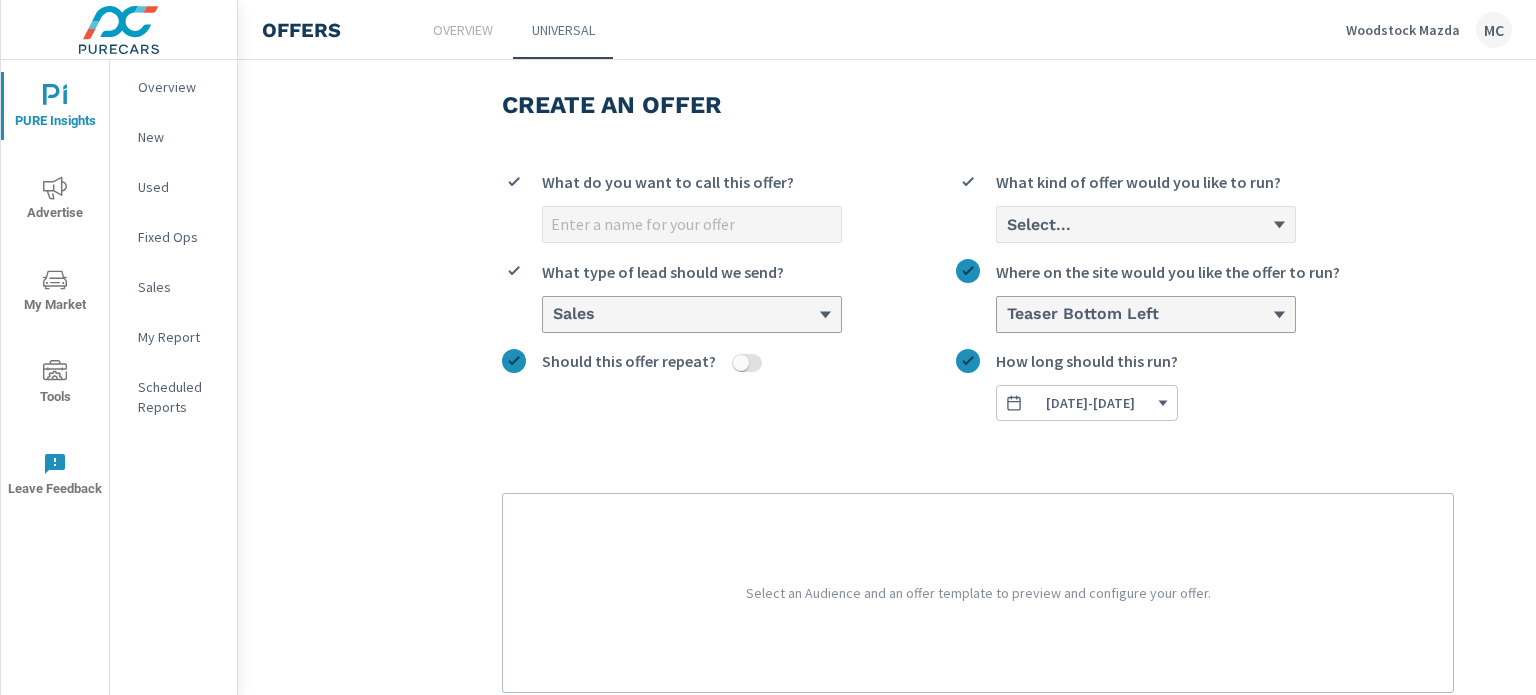 click on "Select..." at bounding box center [1146, 224] 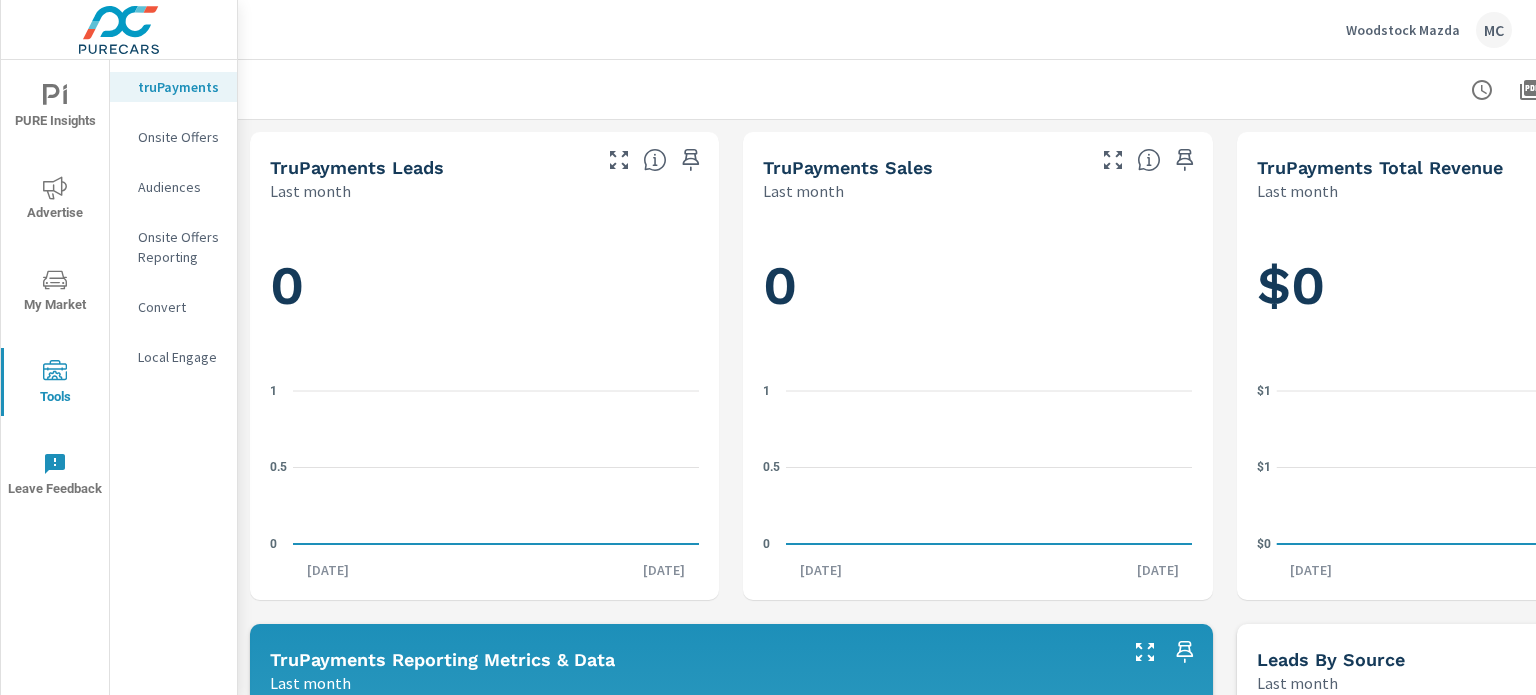 click on "Audiences" at bounding box center [179, 187] 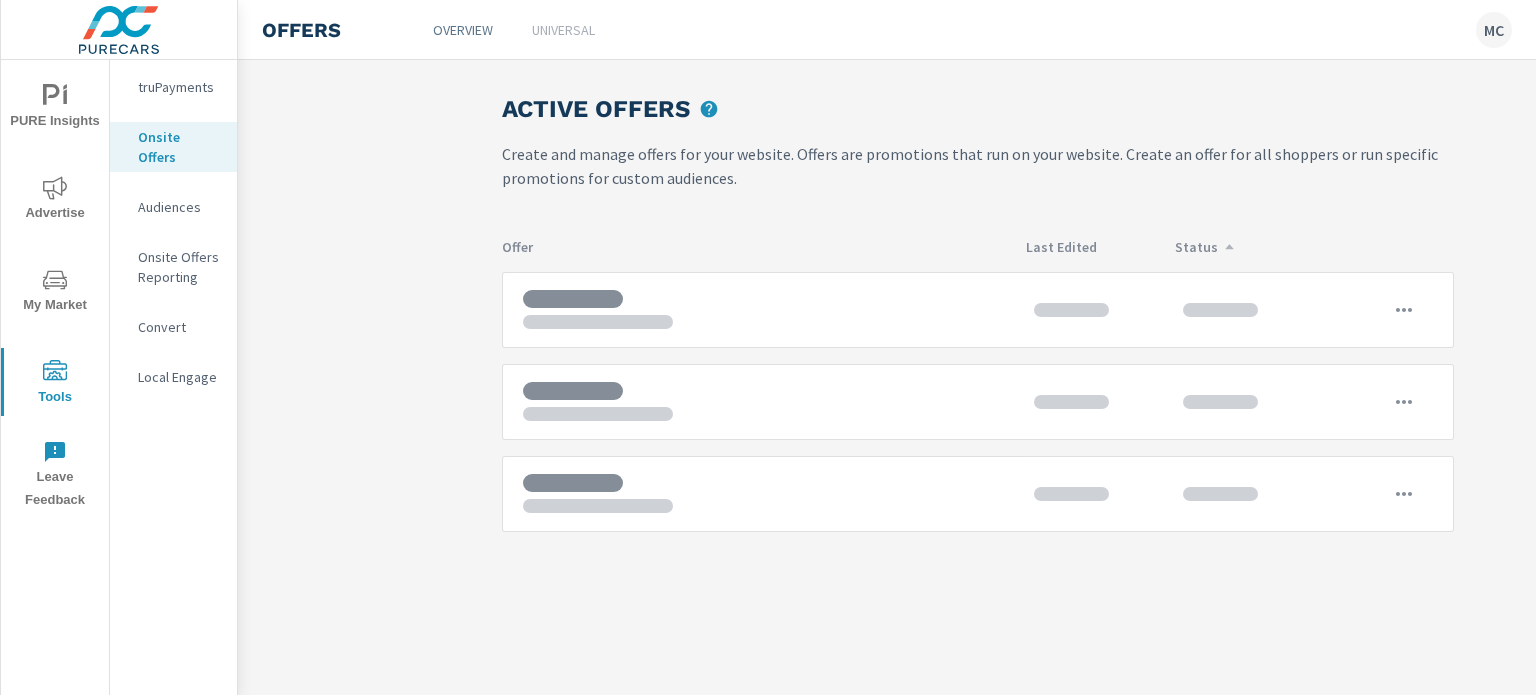 scroll, scrollTop: 0, scrollLeft: 0, axis: both 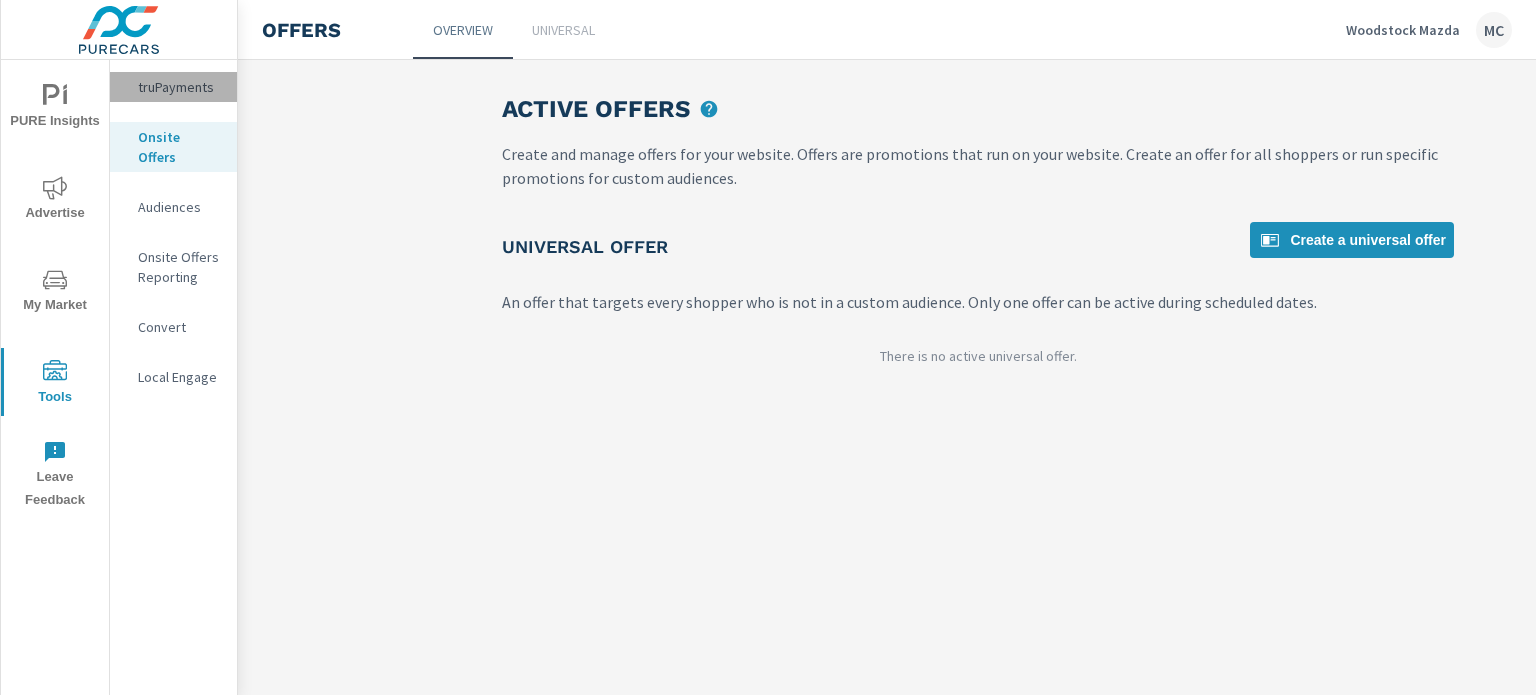 click on "truPayments" at bounding box center (179, 87) 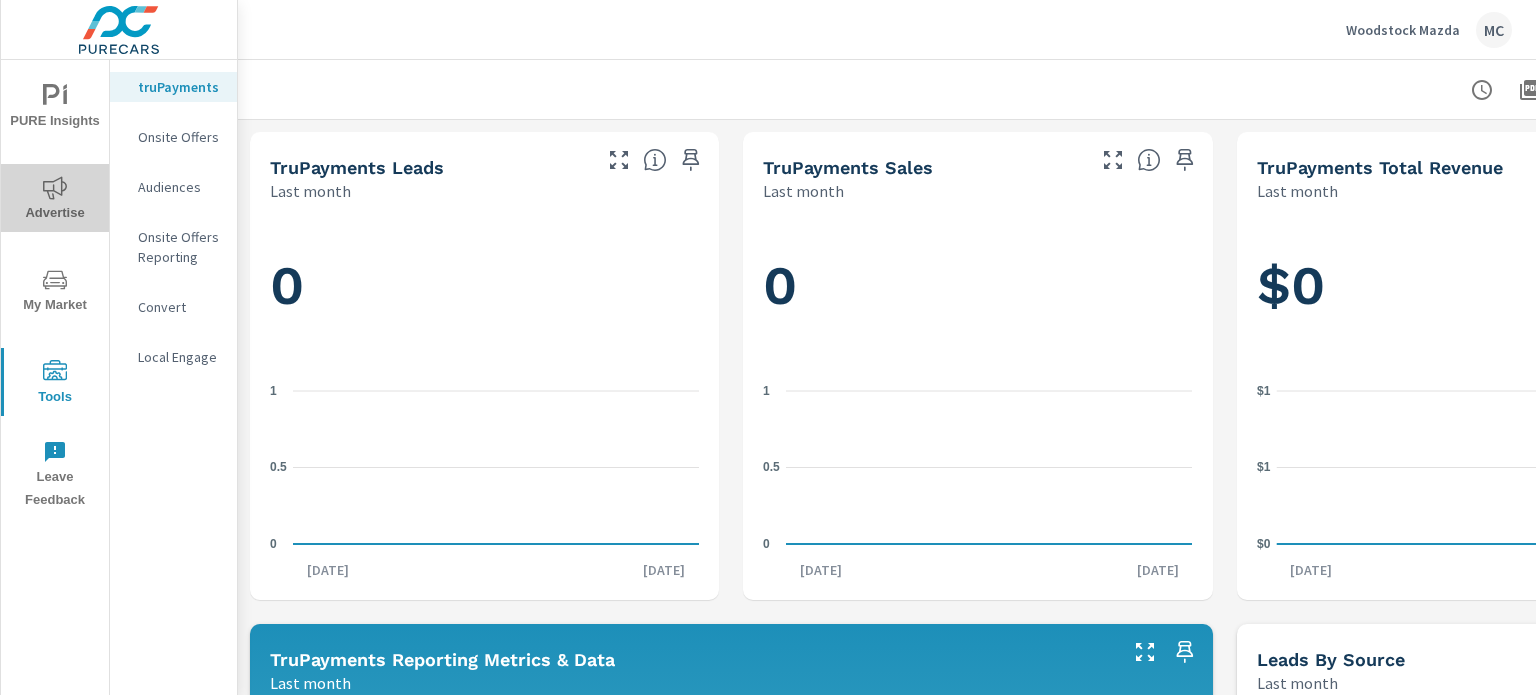 click on "Advertise" at bounding box center [55, 200] 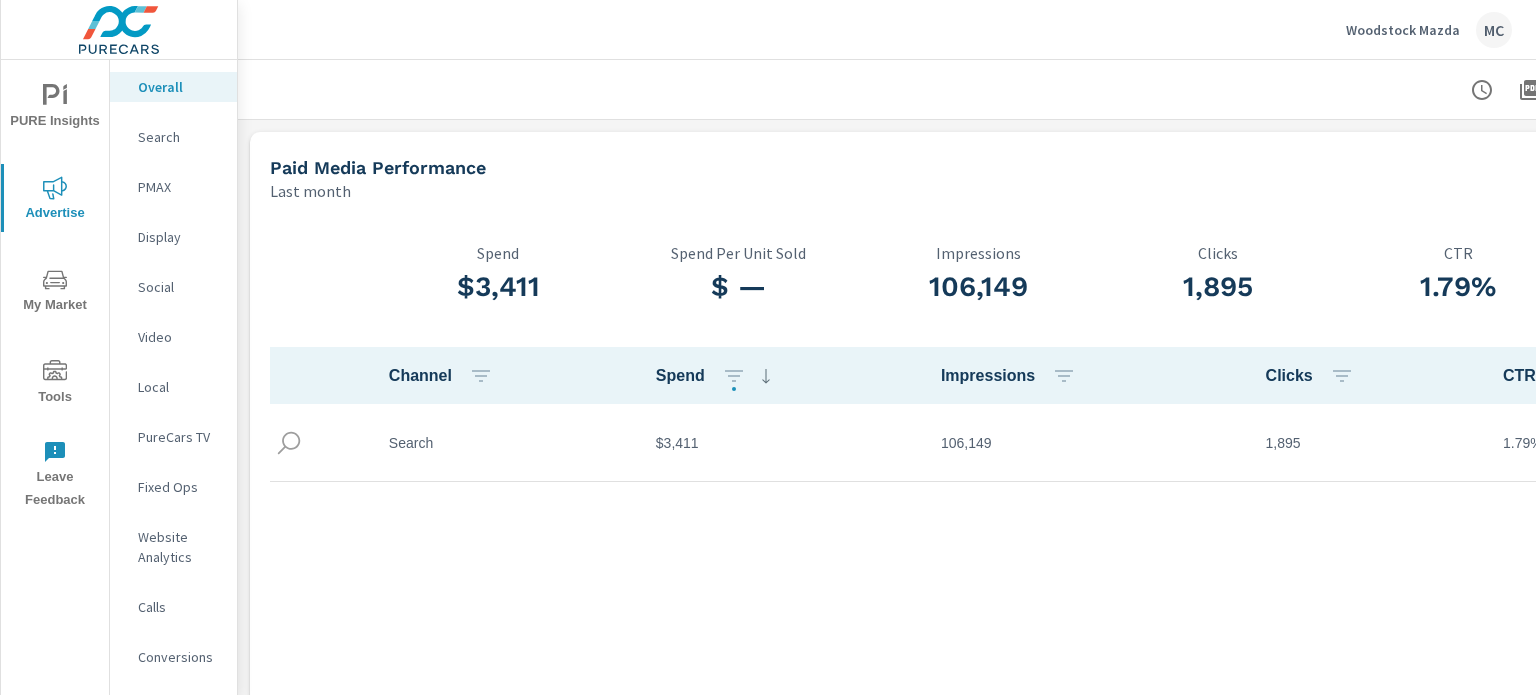 click on "Website Analytics" at bounding box center [179, 547] 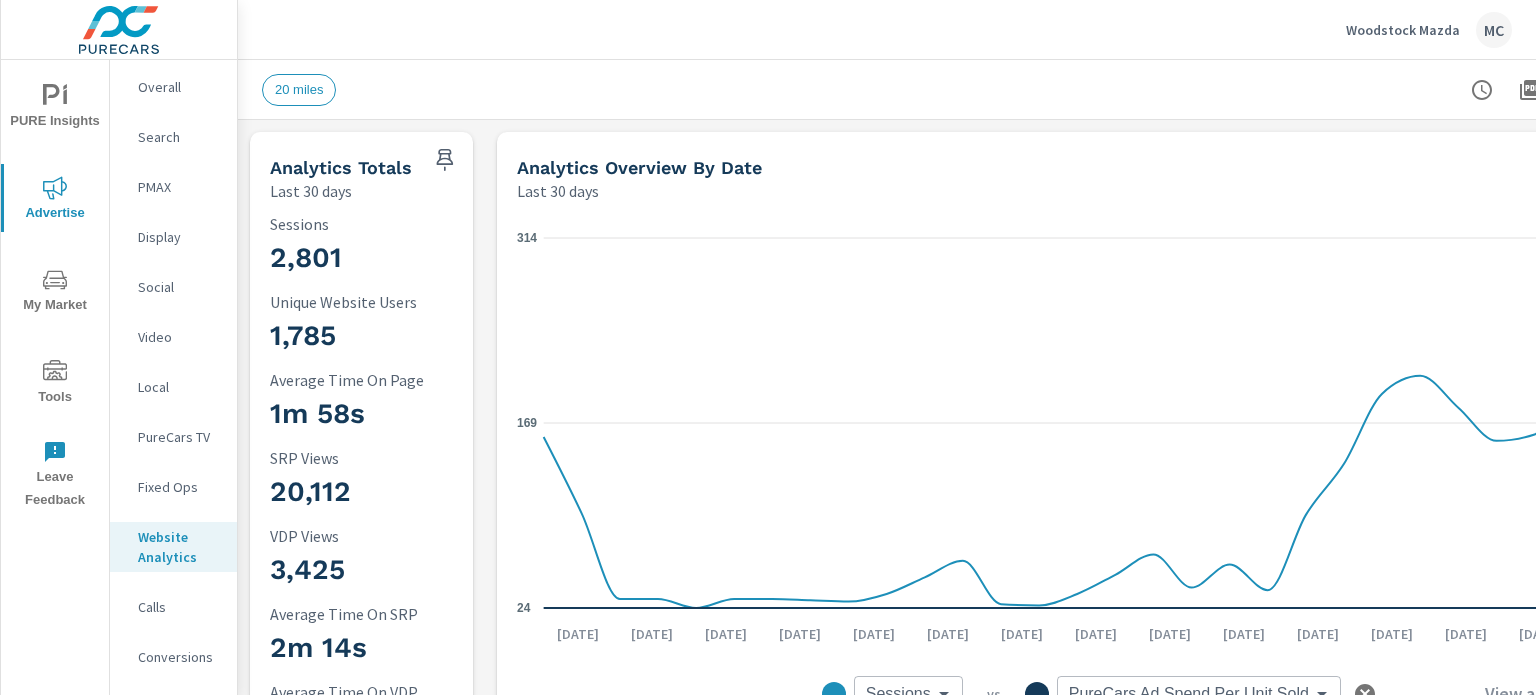 scroll, scrollTop: 0, scrollLeft: 0, axis: both 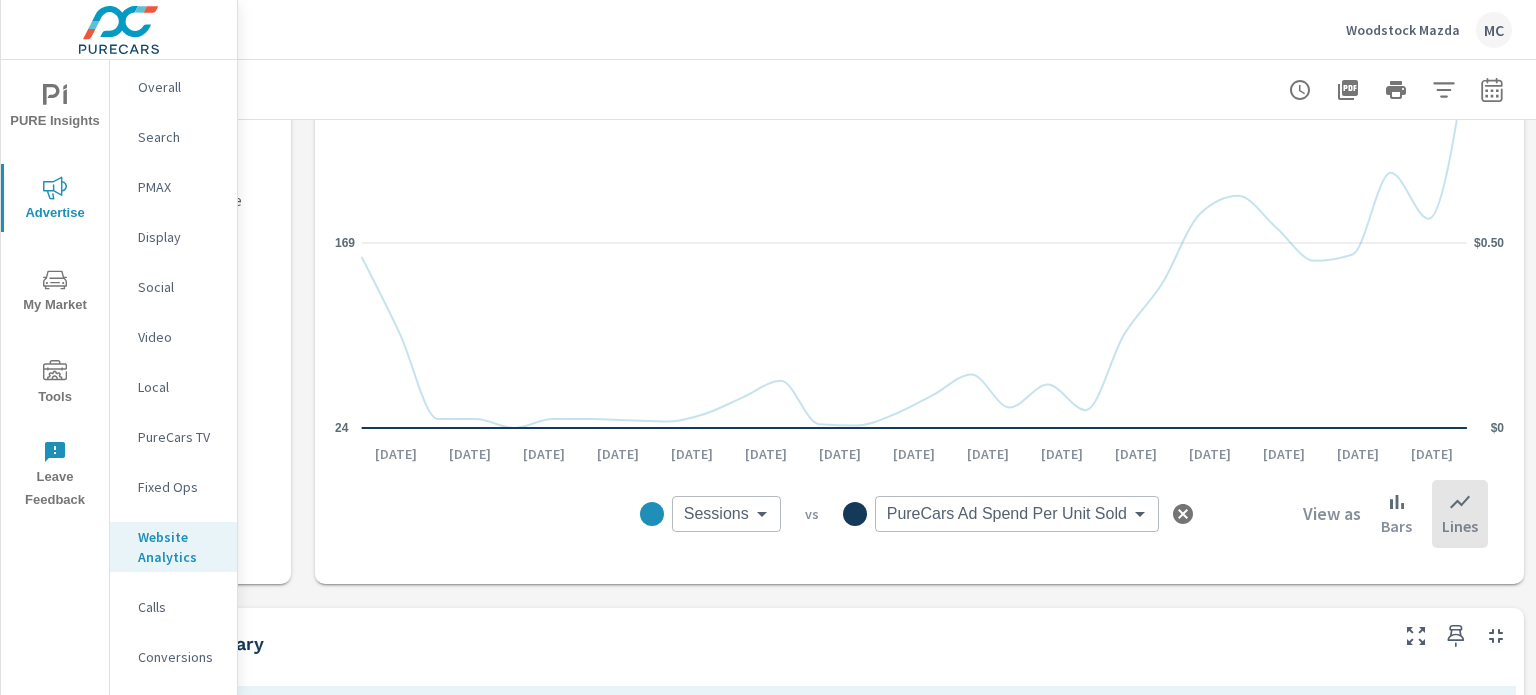 click on "PURE Insights Advertise My Market Tools Leave Feedback Overall Search PMAX Display Social Video Local PureCars TV Fixed Ops Website Analytics Calls Conversions Woodstock Mazda MC Analytics Drilldown Woodstock Mazda Report date range:
Jun 10, 2025 -
Jul 09, 2025
Filters: mkt_dist: 20 miles 20 miles Analytics Totals Last 30 days 2,801 Sessions 1,785 Unique Website Users 1m 58s Average Time On Page 20,112 SRP Views 3,425 VDP Views 2m 14s Average Time On SRP 1m 15s Average Time On VDP Analytics Overview By Date Last 30 days 24    169    314       $0    $0.50    $1 Jun 10th Jun 12th Jun 14th Jun 16th Jun 18th Jun 20th Jun 22nd Jun 24th Jun 26th Jun 28th Jun 30th Jul 2nd Jul 4th Jul 6th Jul 8th Sessions Sessions ​ vs PureCars Ad Spend Per Unit Sold PureCars Ad Spend Per Unit Sold ​ View as Bars Lines Inventory Summary Last 30 days Model Average Time On Page SRP Views VDP Views Average Time On SRP Average Time On VDP Average Days On Market" at bounding box center [768, 347] 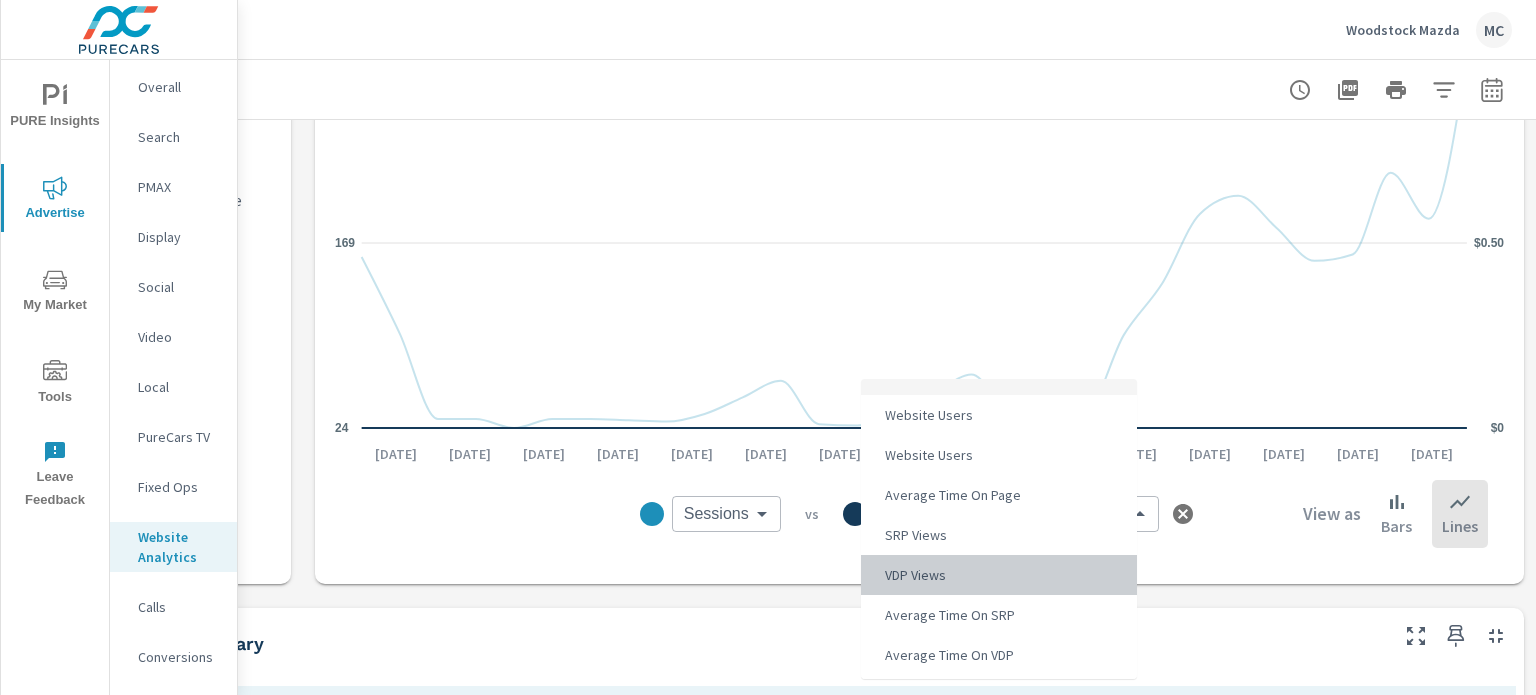click on "VDP Views" at bounding box center (999, 575) 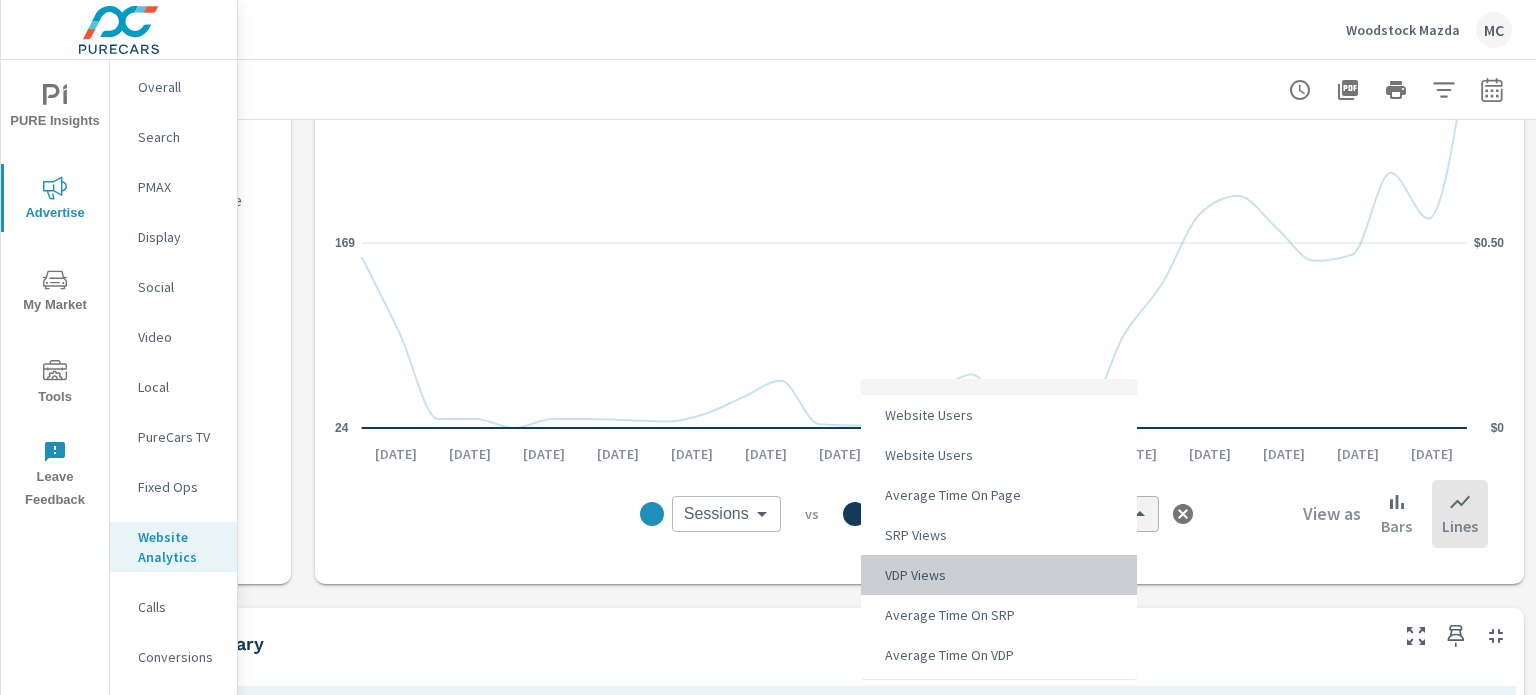 type on "VDP Views" 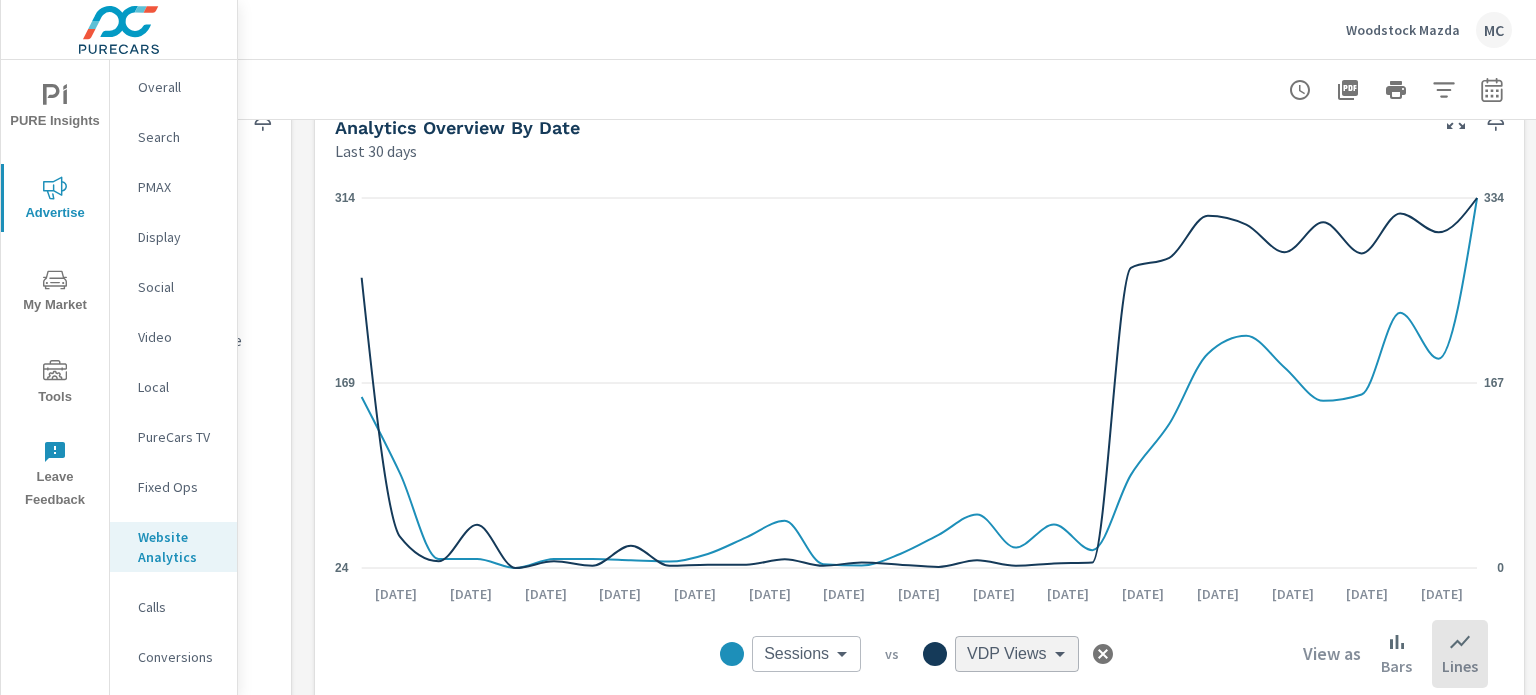 scroll, scrollTop: 29, scrollLeft: 196, axis: both 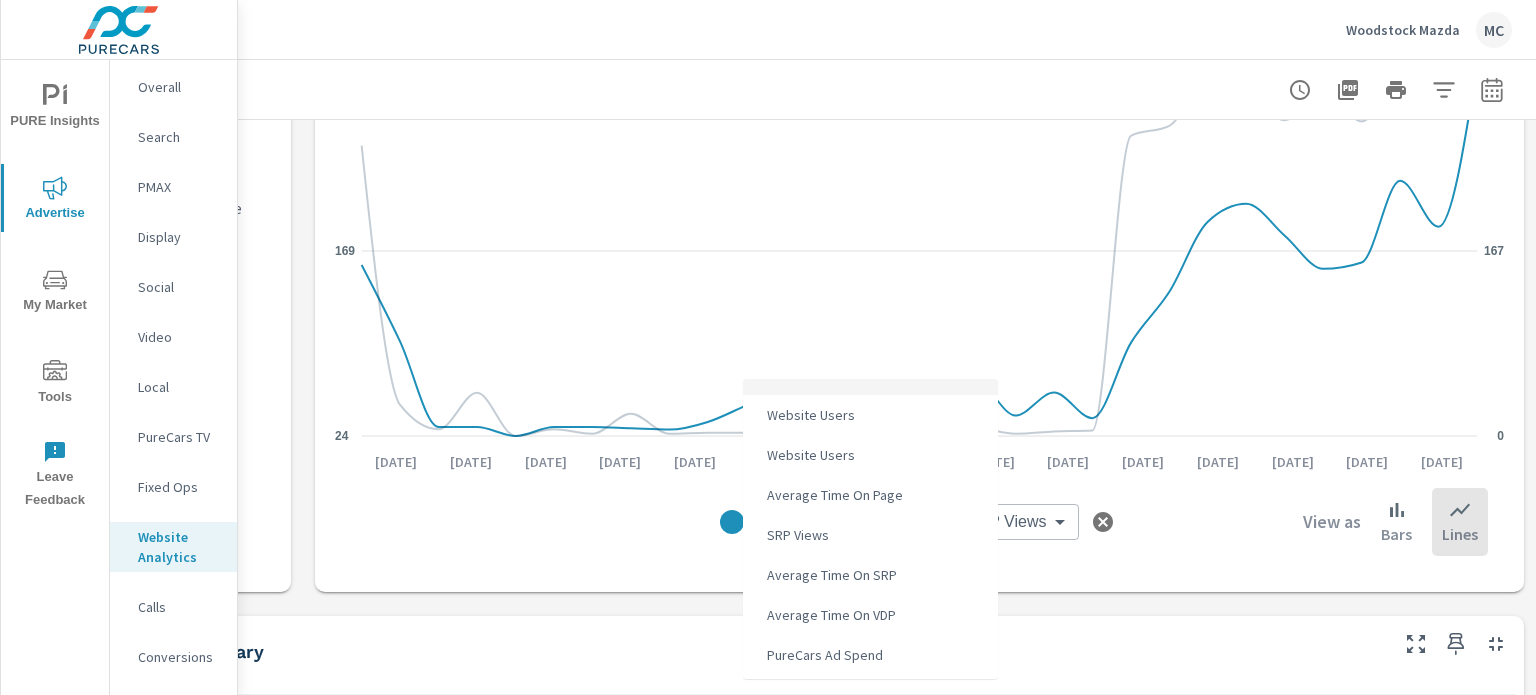 click on "PURE Insights Advertise My Market Tools Leave Feedback Overall Search PMAX Display Social Video Local PureCars TV Fixed Ops Website Analytics Calls Conversions Woodstock Mazda MC Analytics Drilldown Woodstock Mazda Report date range:
Jun 10, 2025 -
Jul 09, 2025
Filters: mkt_dist: 20 miles 20 miles Analytics Totals Last 30 days 2,801 Sessions 1,785 Unique Website Users 1m 58s Average Time On Page 20,112 SRP Views 3,425 VDP Views 2m 14s Average Time On SRP 1m 15s Average Time On VDP Analytics Overview By Date Last 30 days 24    169    314       0    167    334 Jun 10th Jun 12th Jun 14th Jun 16th Jun 18th Jun 20th Jun 22nd Jun 24th Jun 26th Jun 28th Jun 30th Jul 2nd Jul 4th Jul 6th Jul 8th Sessions Sessions ​ vs VDP Views VDP Views ​ View as Bars Lines Inventory Summary Last 30 days Model Average Time On Page SRP Views VDP Views Average Time On SRP Average Time On VDP Average Days On Market Average Price PureCars Ad Spend 1m 58s 20,112" at bounding box center [768, 347] 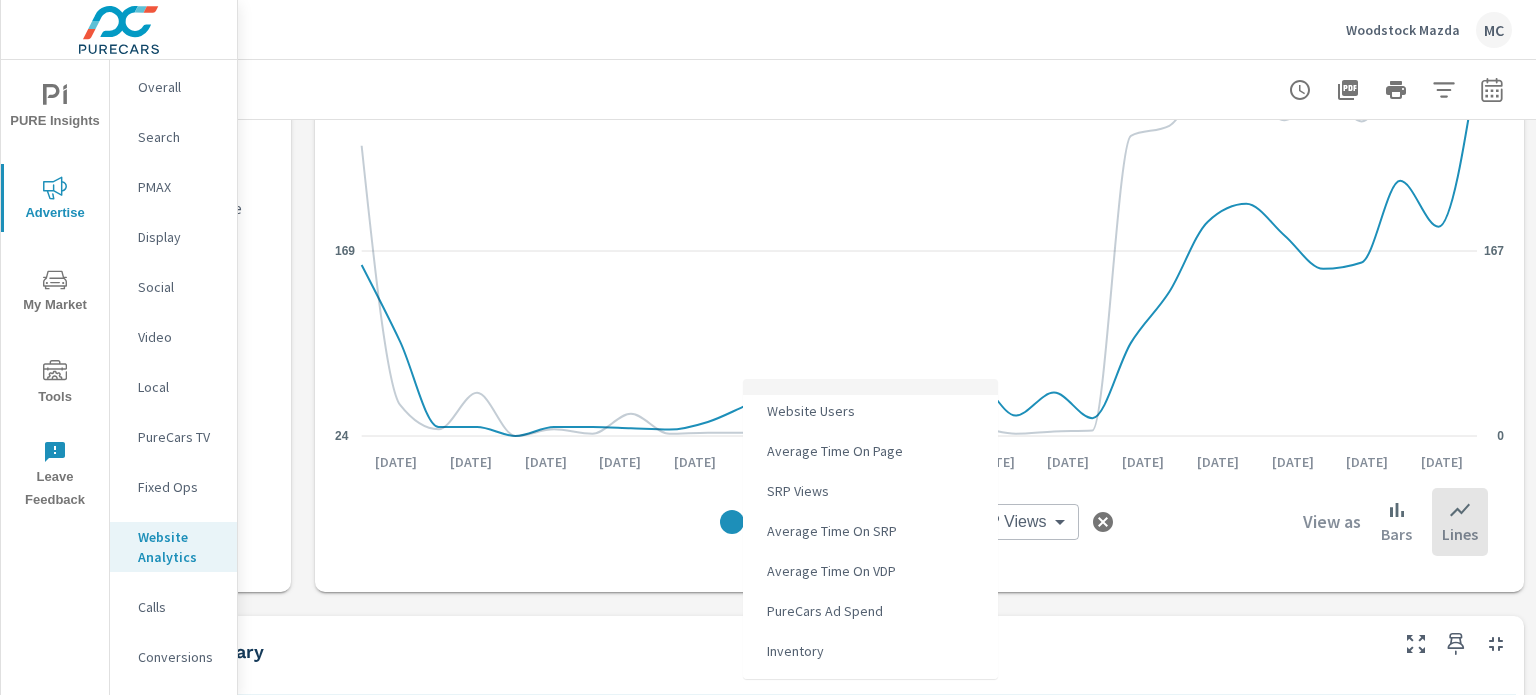 scroll, scrollTop: 64, scrollLeft: 0, axis: vertical 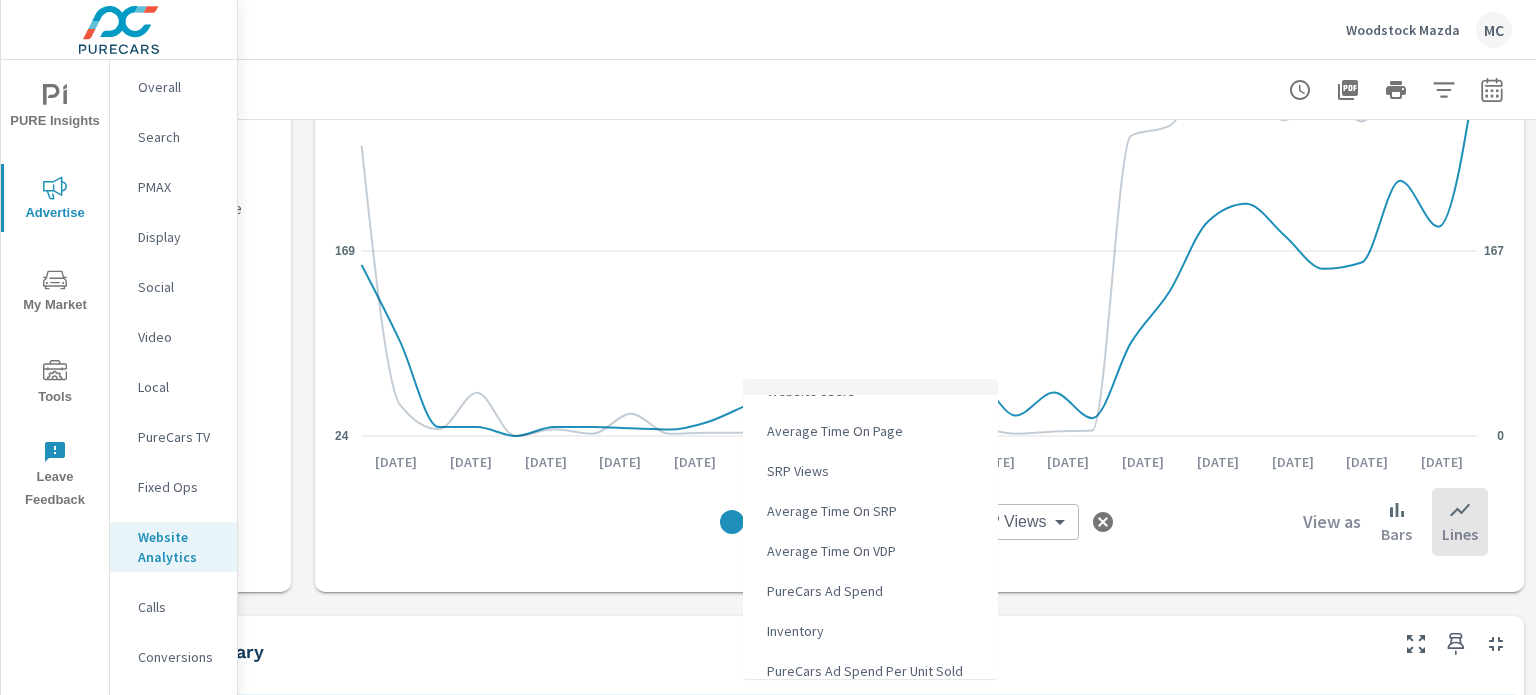 drag, startPoint x: 1525, startPoint y: 195, endPoint x: 1526, endPoint y: 234, distance: 39.012817 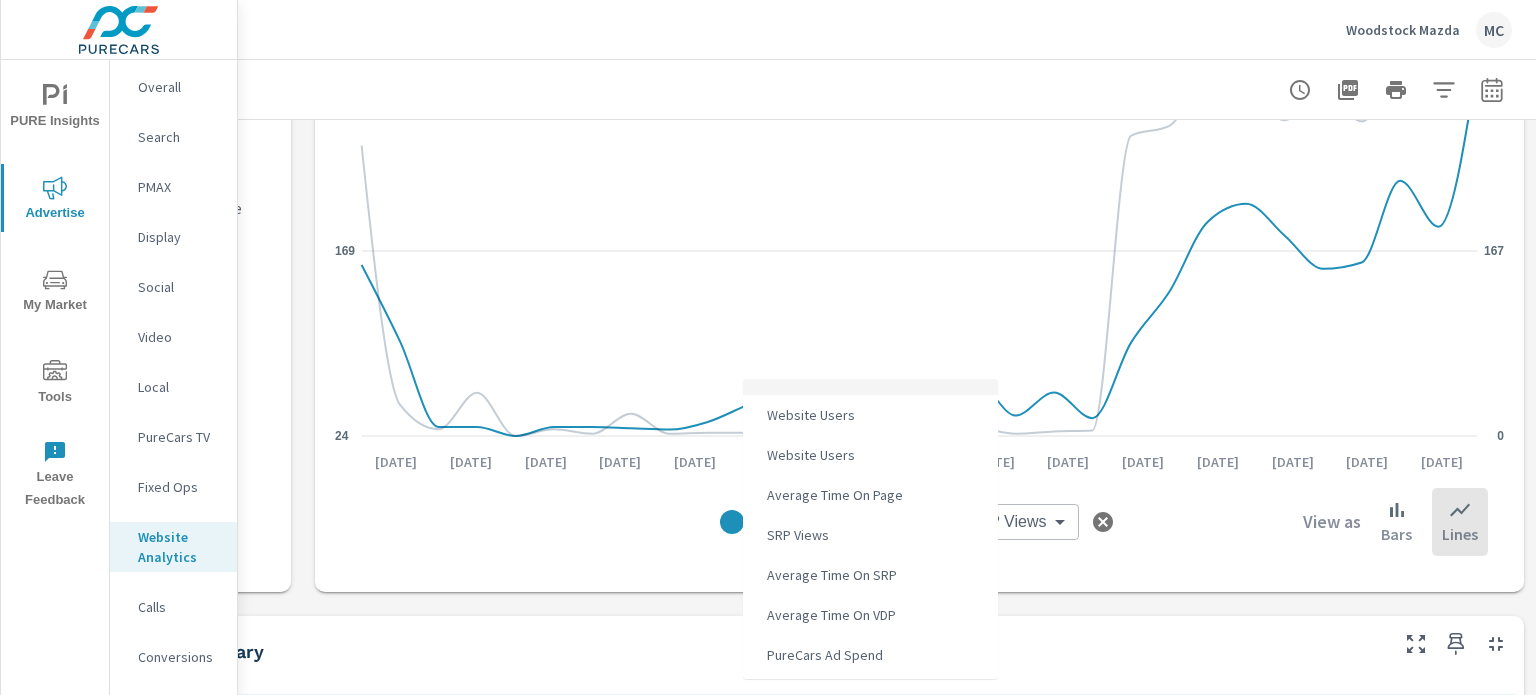 click on "PURE Insights Advertise My Market Tools Leave Feedback Overall Search PMAX Display Social Video Local PureCars TV Fixed Ops Website Analytics Calls Conversions Woodstock Mazda MC Analytics Drilldown Woodstock Mazda Report date range:
Jun 10, 2025 -
Jul 09, 2025
Filters: mkt_dist: 20 miles 20 miles Analytics Totals Last 30 days 2,801 Sessions 1,785 Unique Website Users 1m 58s Average Time On Page 20,112 SRP Views 3,425 VDP Views 2m 14s Average Time On SRP 1m 15s Average Time On VDP Analytics Overview By Date Last 30 days 24    169    314       0    167    334 Jun 10th Jun 12th Jun 14th Jun 16th Jun 18th Jun 20th Jun 22nd Jun 24th Jun 26th Jun 28th Jun 30th Jul 2nd Jul 4th Jul 6th Jul 8th Sessions Sessions ​ vs VDP Views VDP Views ​ View as Bars Lines Inventory Summary Last 30 days Model Average Time On Page SRP Views VDP Views Average Time On SRP Average Time On VDP Average Days On Market Average Price PureCars Ad Spend 1m 58s 20,112" at bounding box center (768, 347) 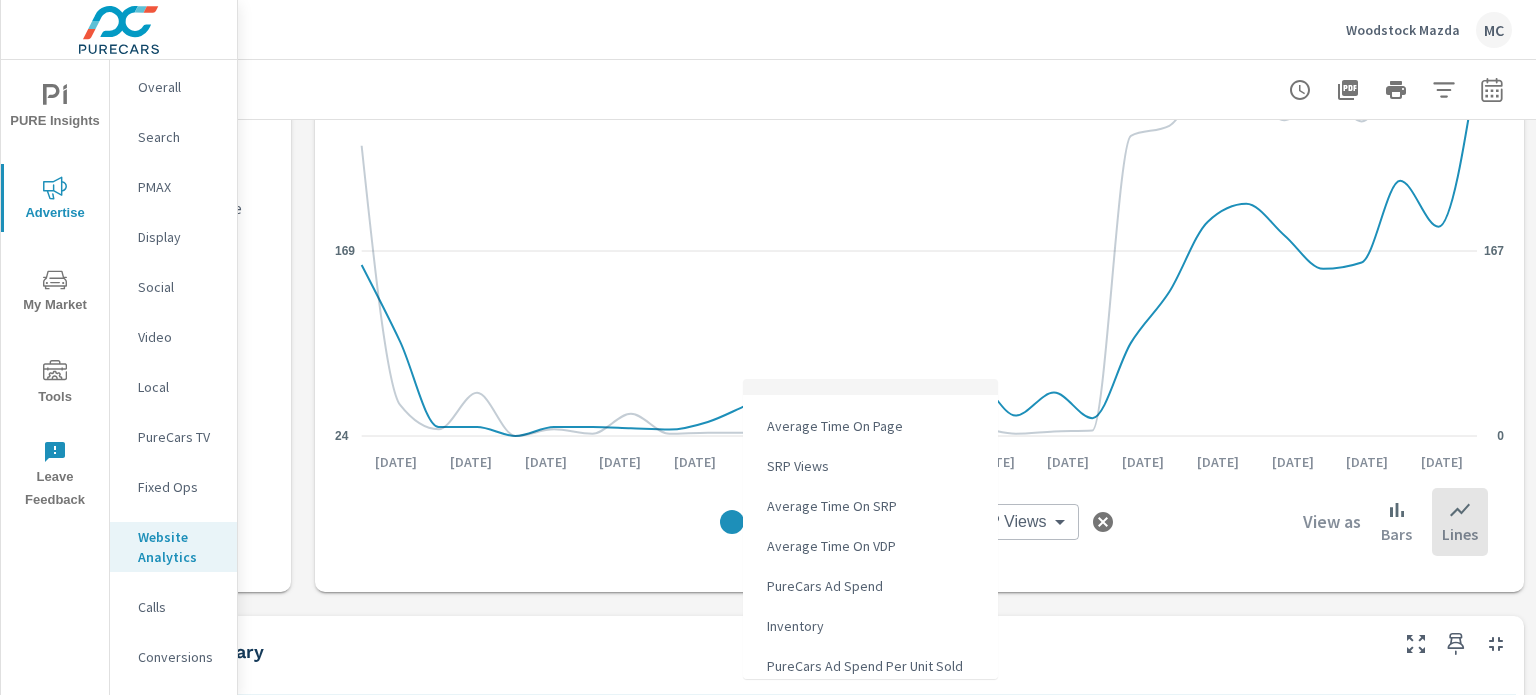 scroll, scrollTop: 76, scrollLeft: 0, axis: vertical 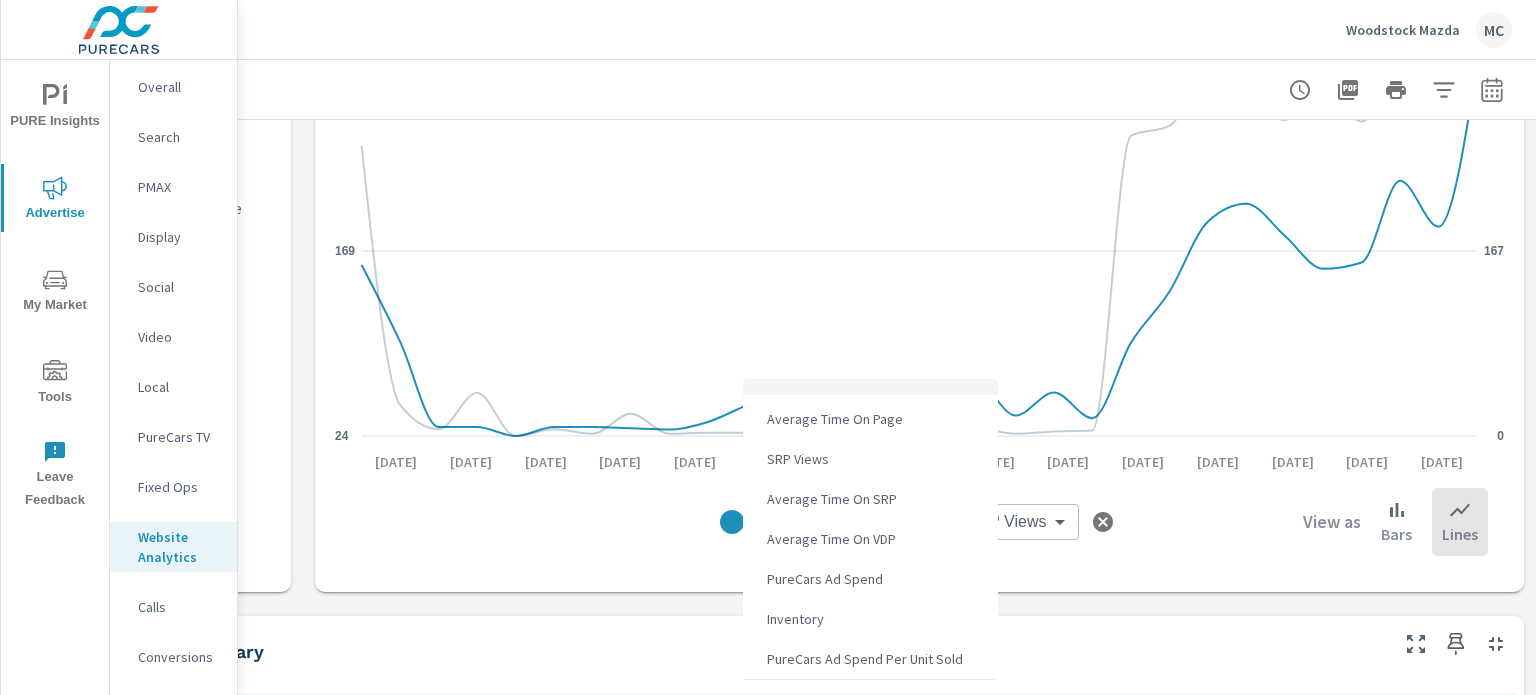 click on "PureCars Ad Spend" at bounding box center (870, 579) 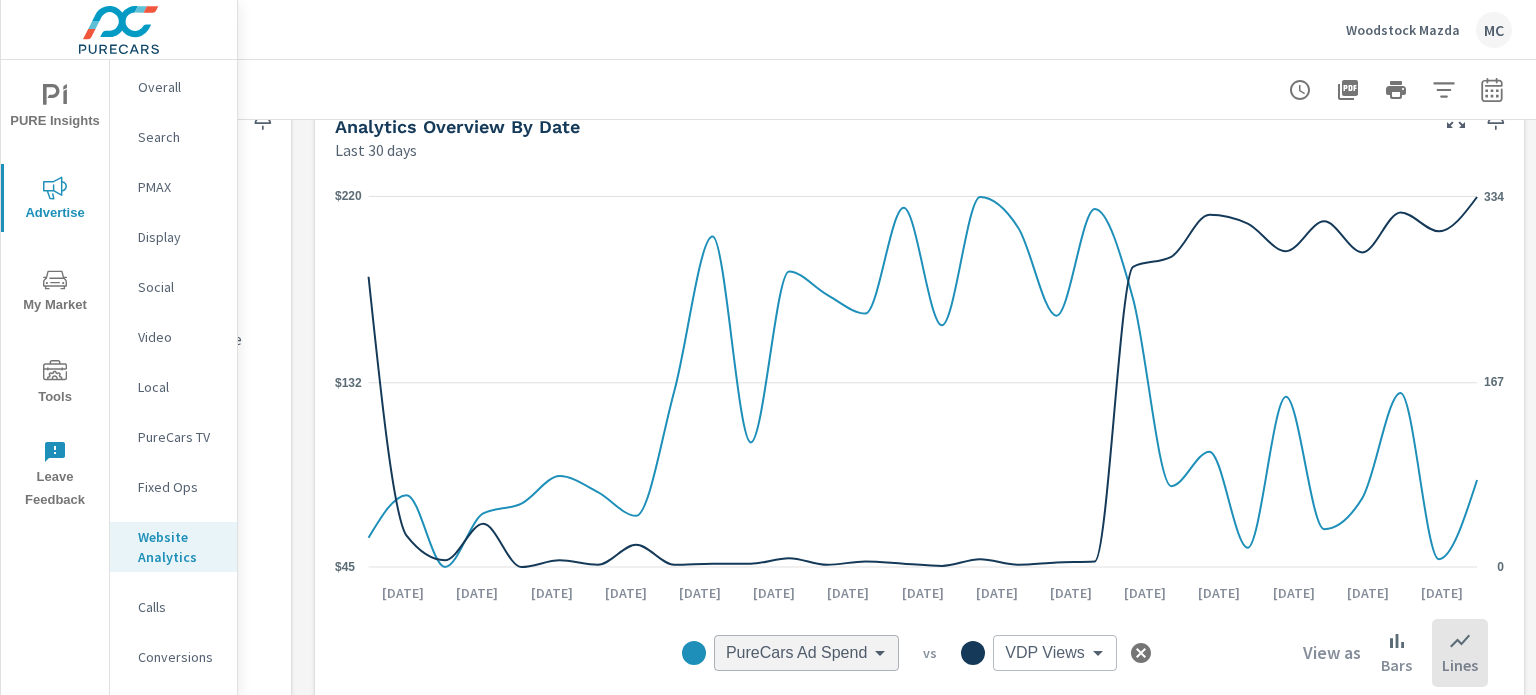scroll, scrollTop: 34, scrollLeft: 196, axis: both 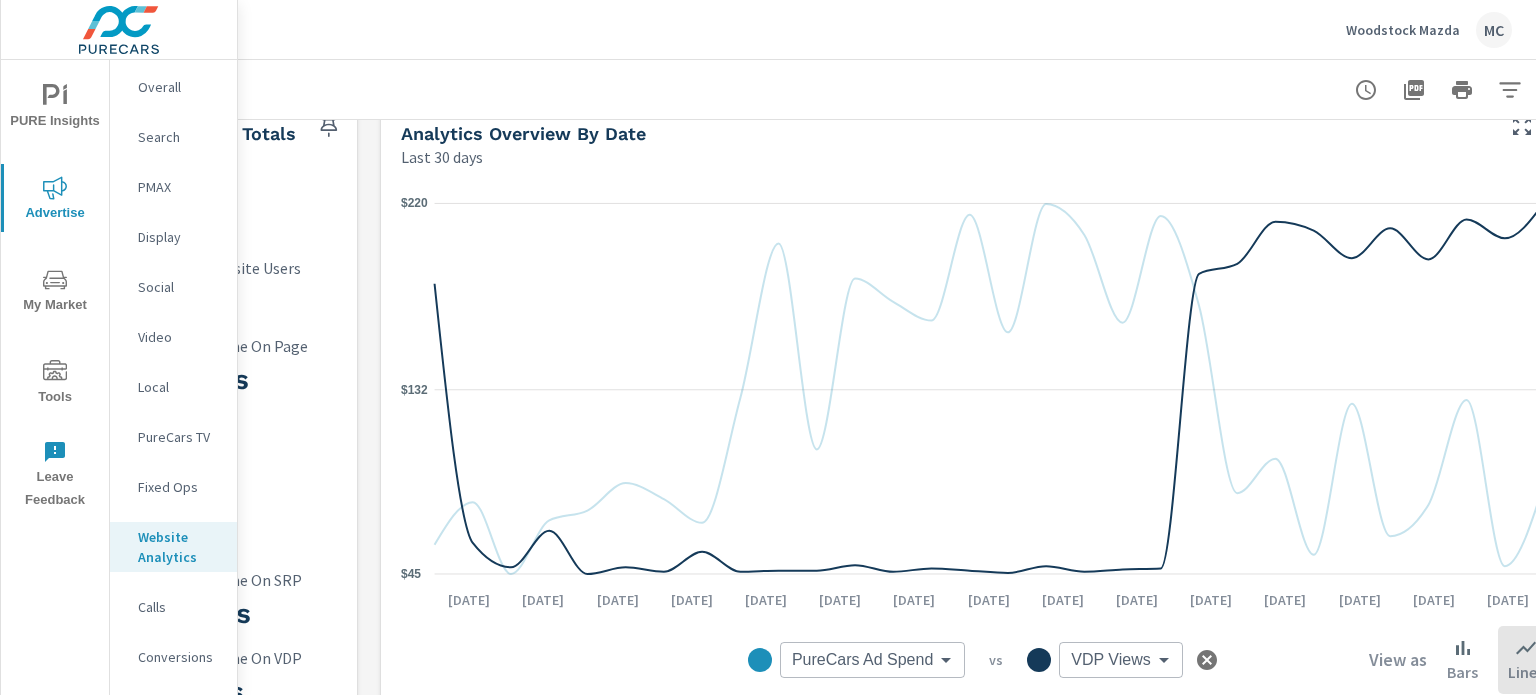 click on "PURE Insights Advertise My Market Tools Leave Feedback Overall Search PMAX Display Social Video Local PureCars TV Fixed Ops Website Analytics Calls Conversions Woodstock Mazda MC Analytics Drilldown Woodstock Mazda Report date range:
Jun 10, 2025 -
Jul 09, 2025
Filters: mkt_dist: 20 miles 20 miles Analytics Totals Last 30 days 2,801 Sessions 1,785 Unique Website Users 1m 58s Average Time On Page 20,112 SRP Views 3,425 VDP Views 2m 14s Average Time On SRP 1m 15s Average Time On VDP Analytics Overview By Date Last 30 days $45    $132    $220       0    167    334 Jun 10th Jun 12th Jun 14th Jun 16th Jun 18th Jun 20th Jun 22nd Jun 24th Jun 26th Jun 28th Jun 30th Jul 2nd Jul 4th Jul 6th Jul 8th PureCars Ad Spend PureCars Ad Spend ​ vs VDP Views VDP Views ​ View as Bars Lines Inventory Summary Last 30 days Model Average Time On Page SRP Views VDP Views Average Time On SRP Average Time On VDP Average Days On Market Average Price 1m 58s 10 2" at bounding box center (768, 347) 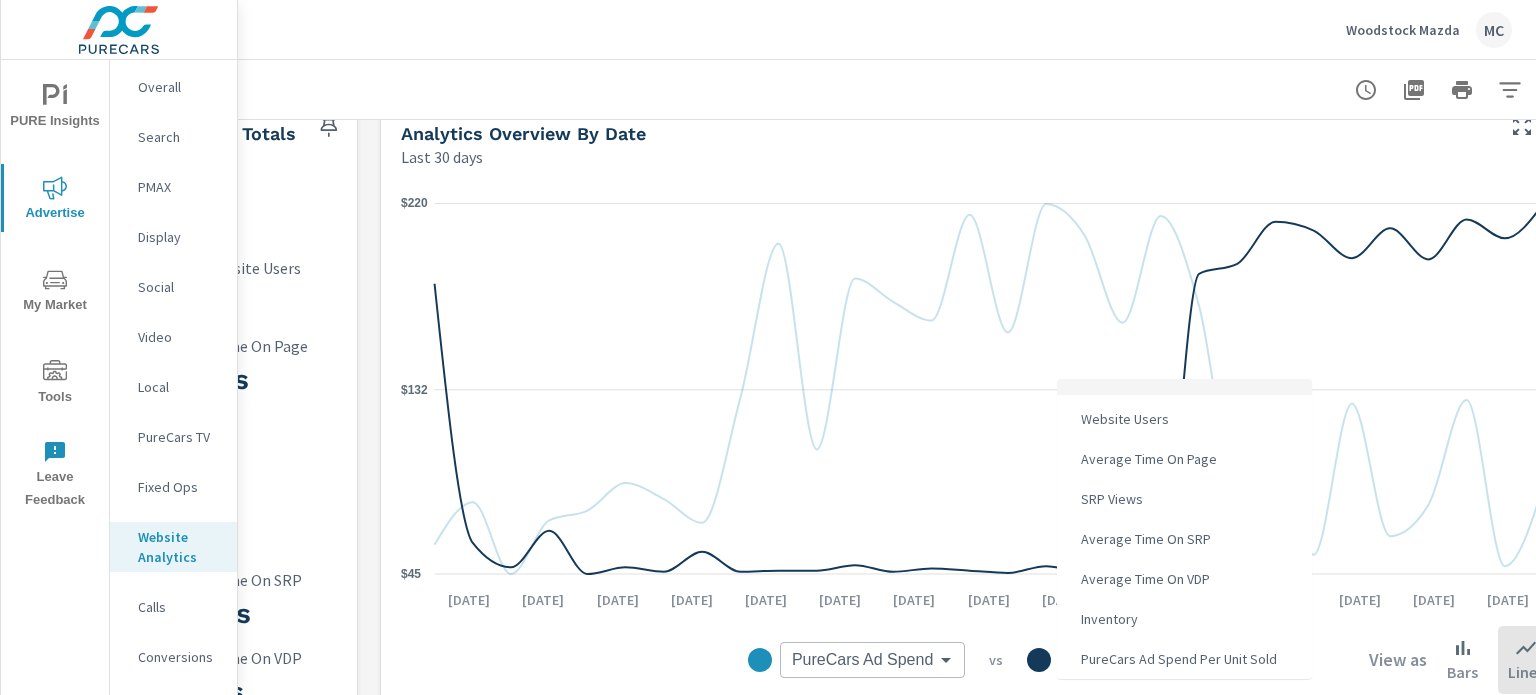 scroll, scrollTop: 0, scrollLeft: 0, axis: both 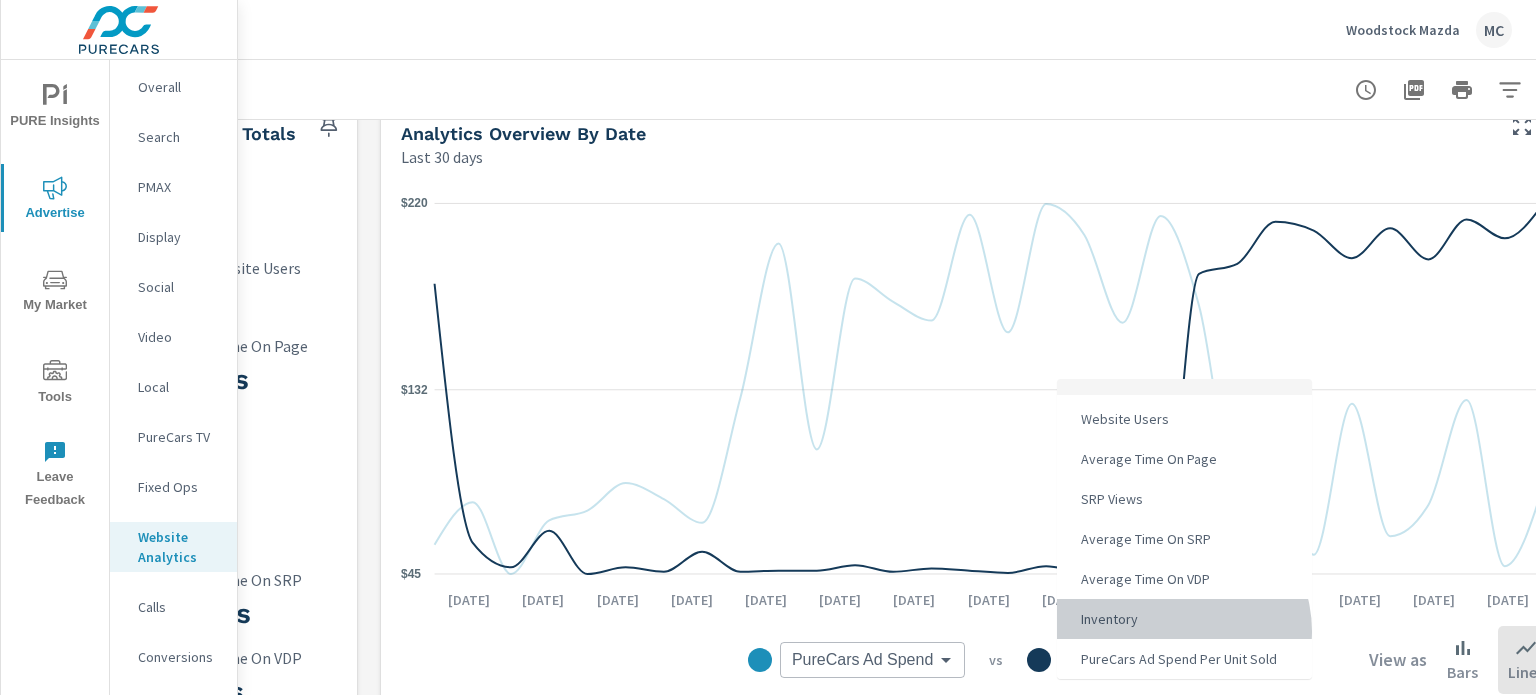 click on "Inventory" at bounding box center [1184, 619] 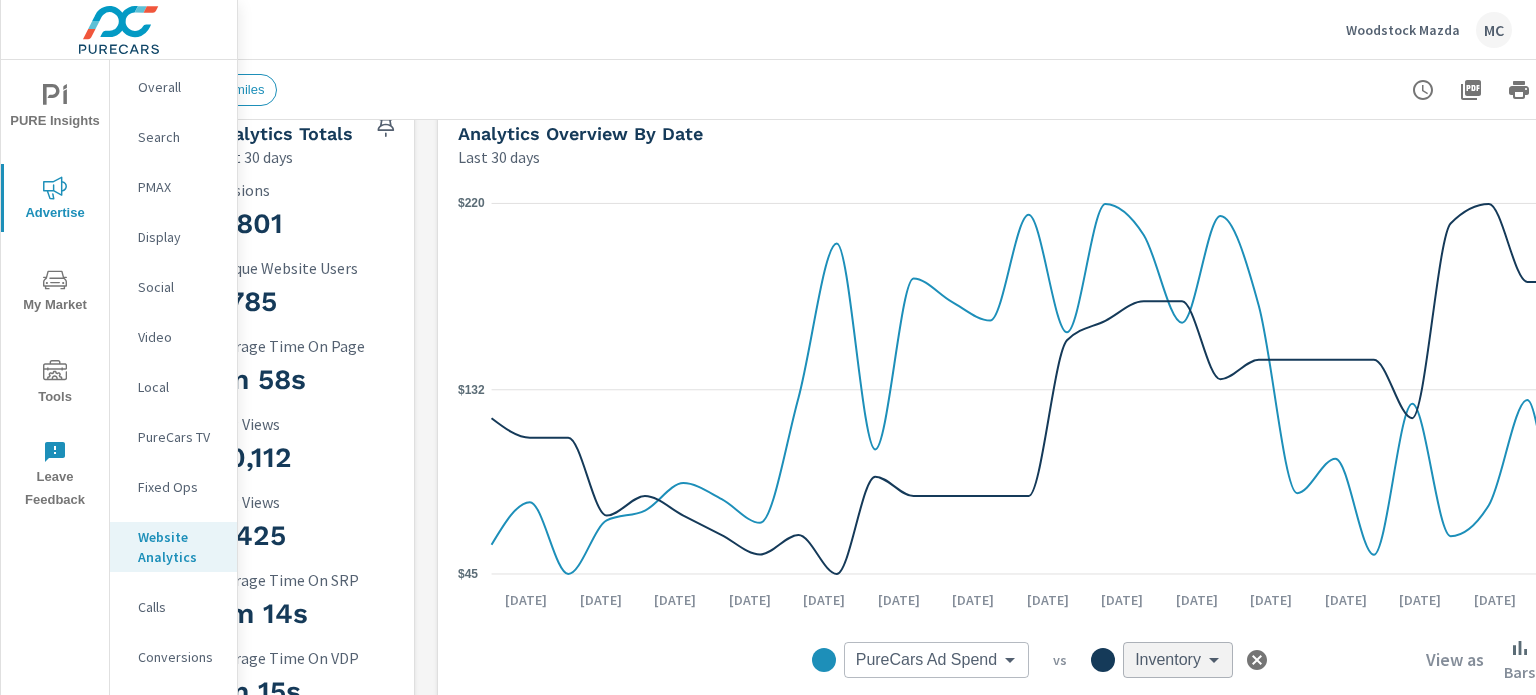 scroll, scrollTop: 34, scrollLeft: 58, axis: both 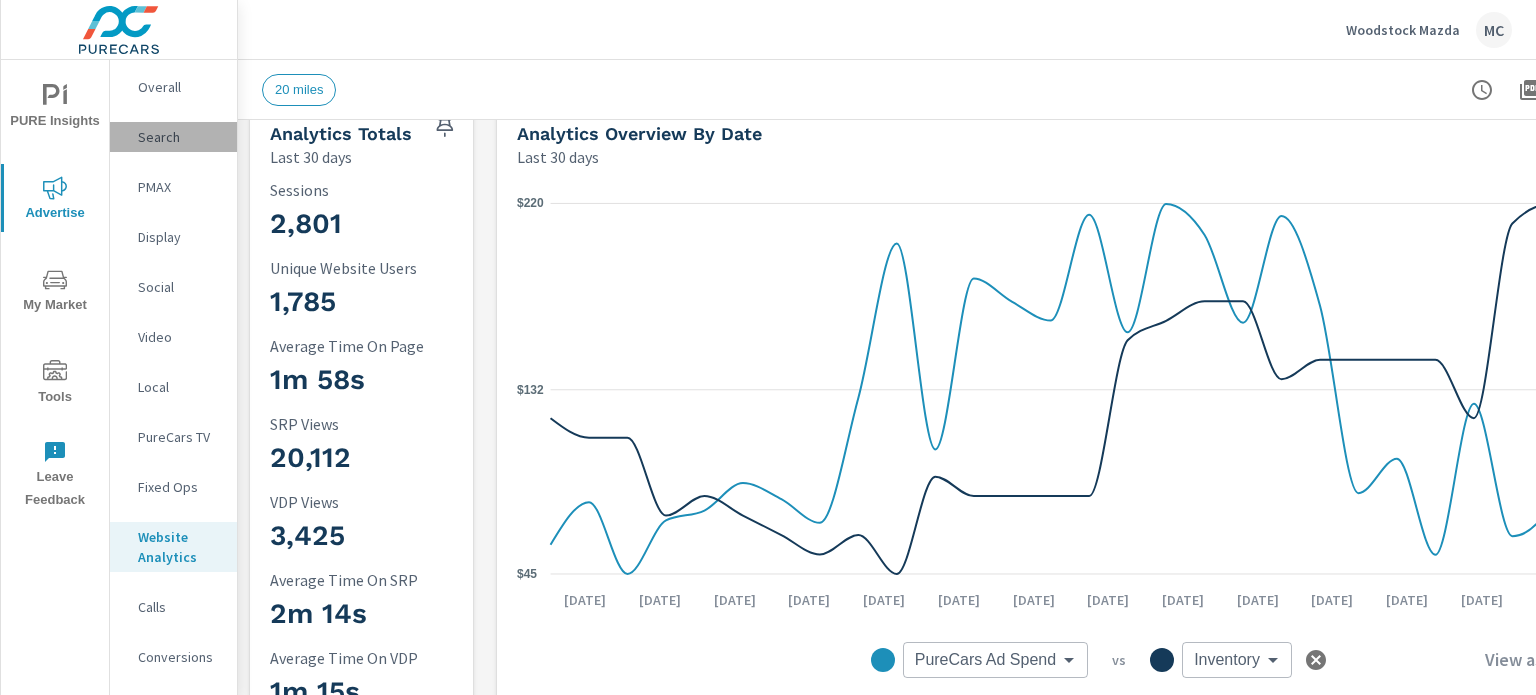 click on "Search" at bounding box center (179, 137) 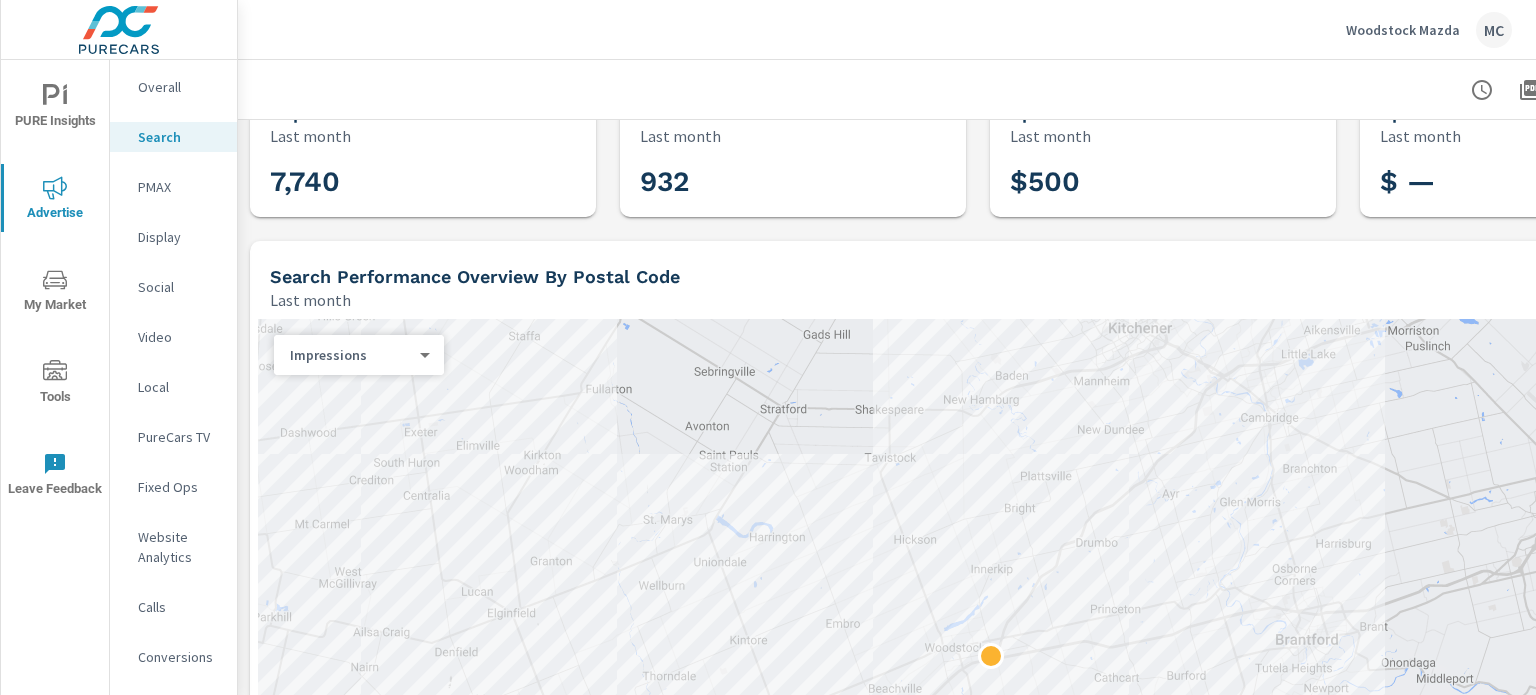 scroll, scrollTop: 0, scrollLeft: 0, axis: both 